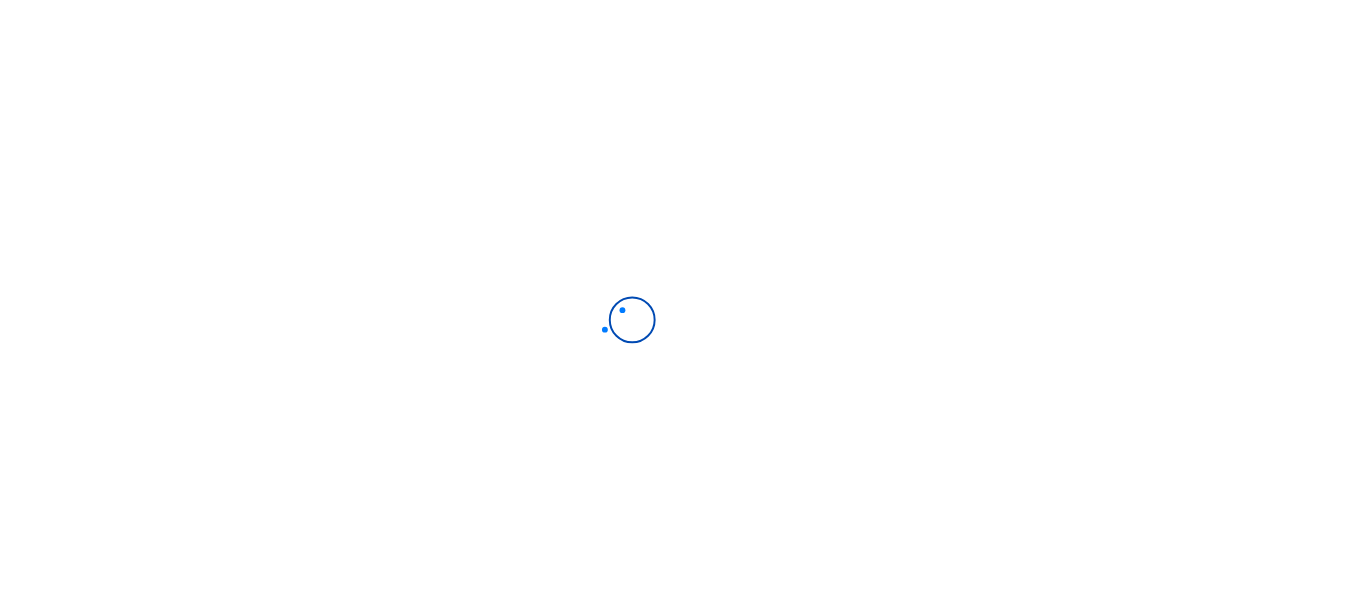 scroll, scrollTop: 0, scrollLeft: 0, axis: both 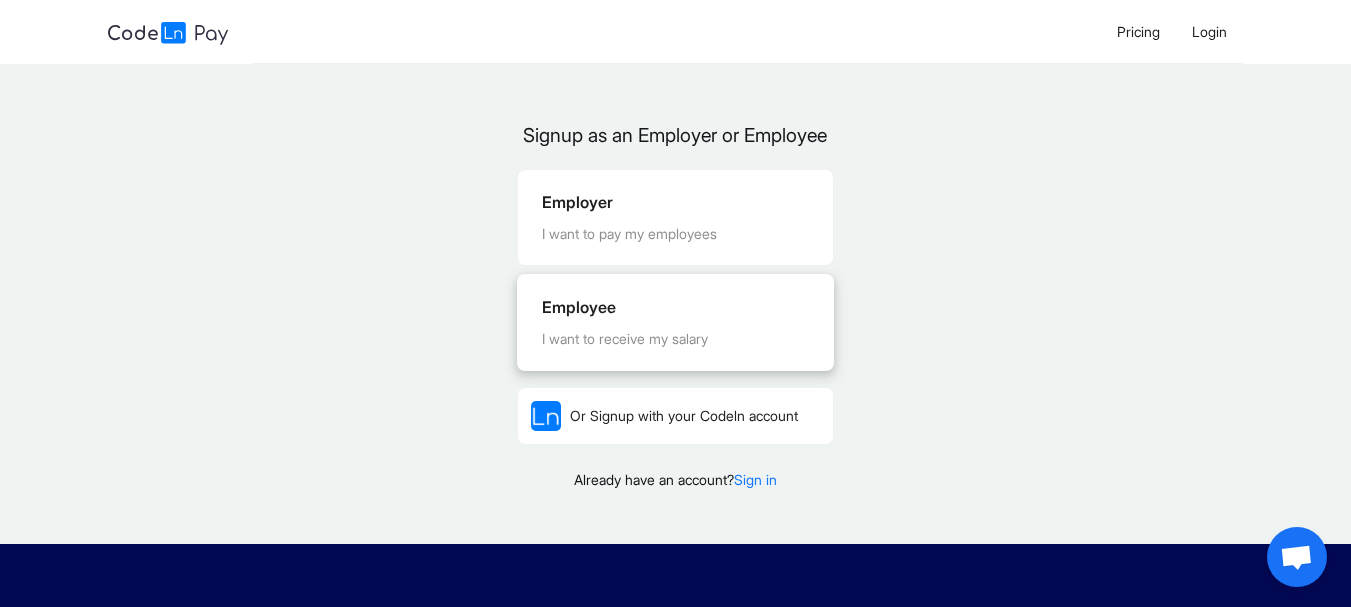click on "Employee" at bounding box center (675, 307) 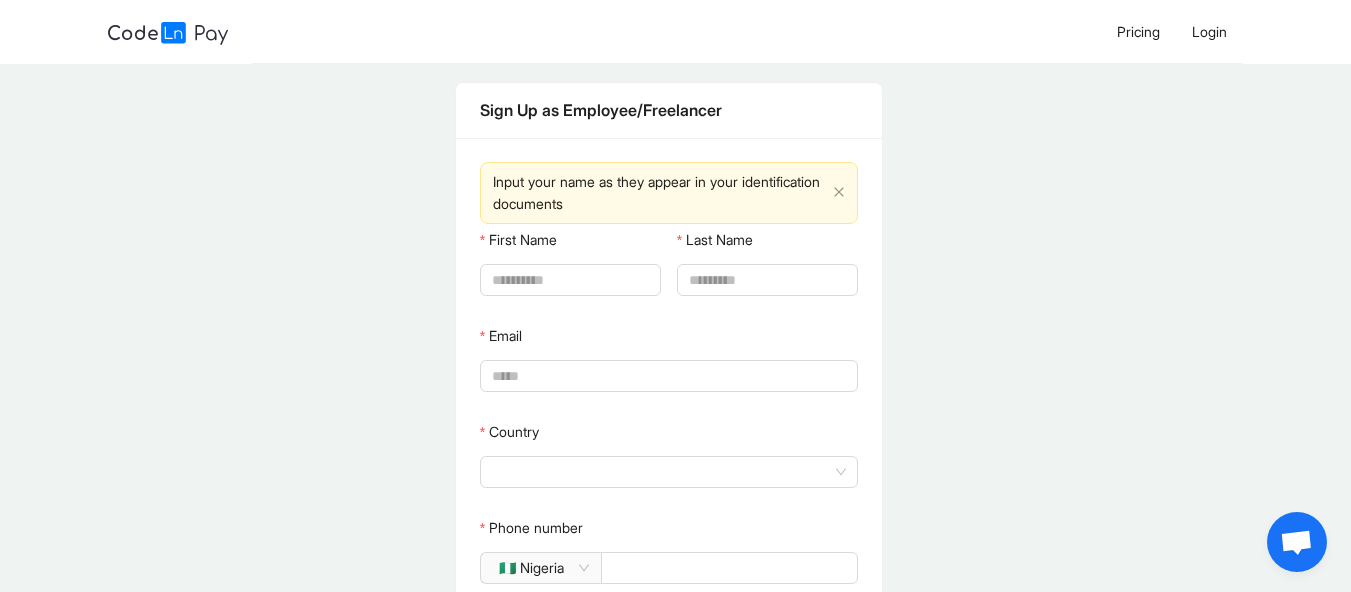 scroll, scrollTop: 0, scrollLeft: 0, axis: both 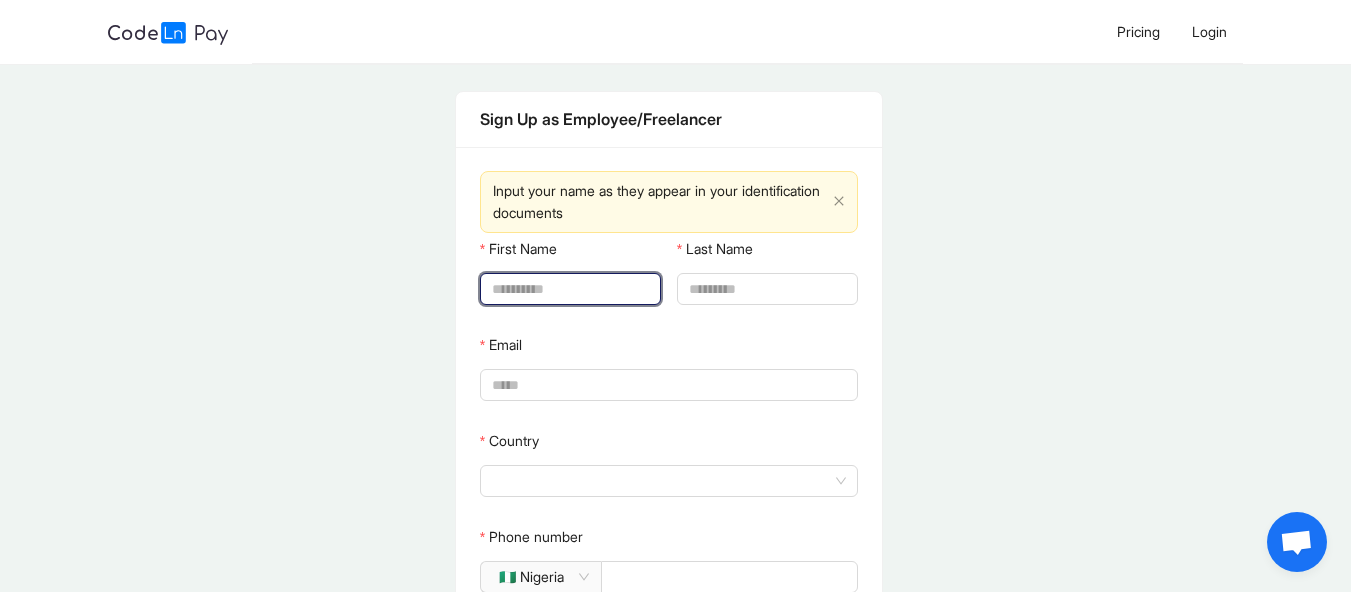 click on "First Name" at bounding box center [568, 289] 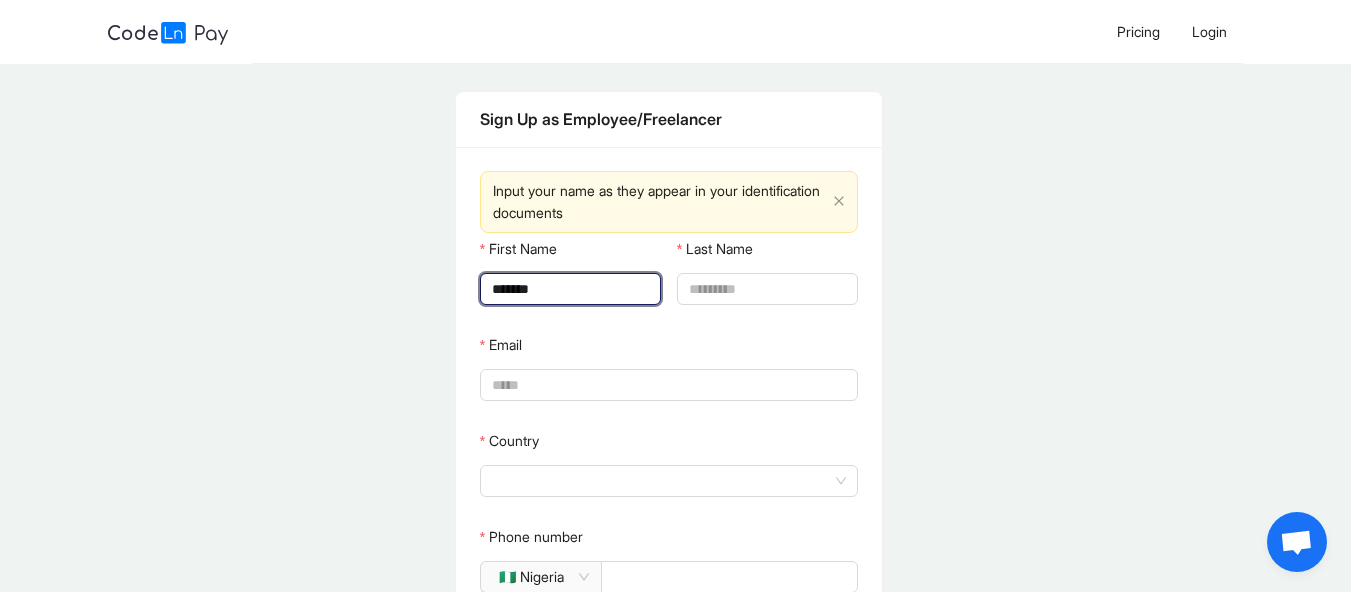 type on "*******" 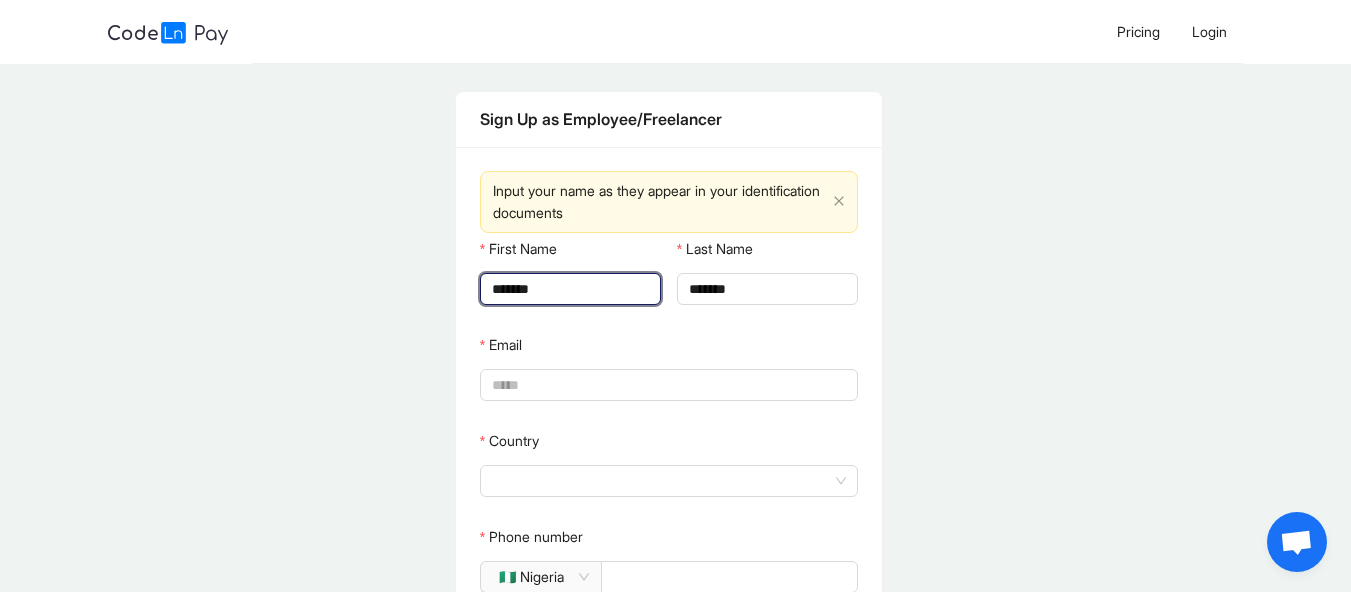 type on "**********" 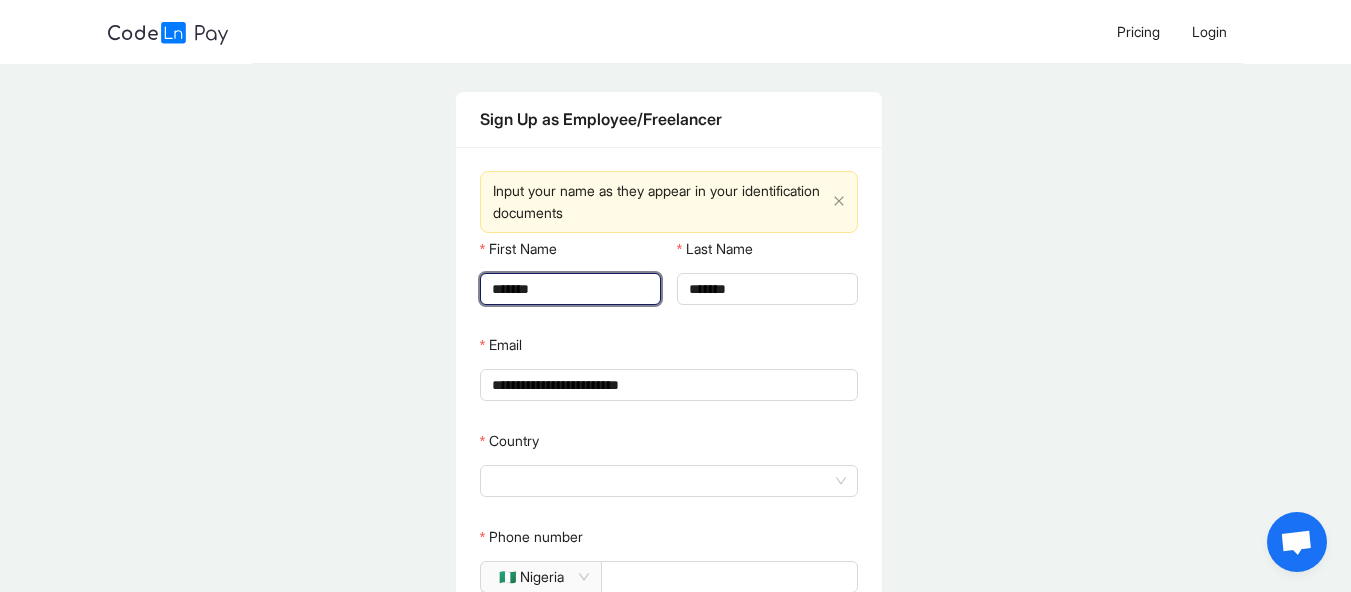 type on "*****" 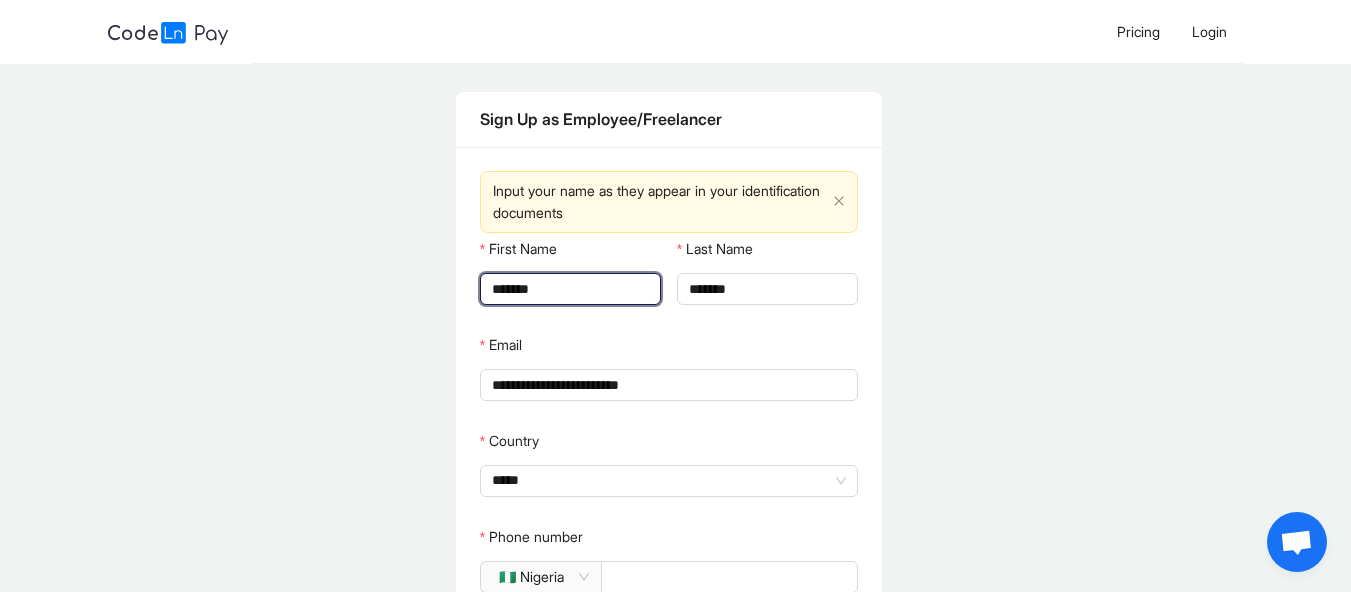 type on "**********" 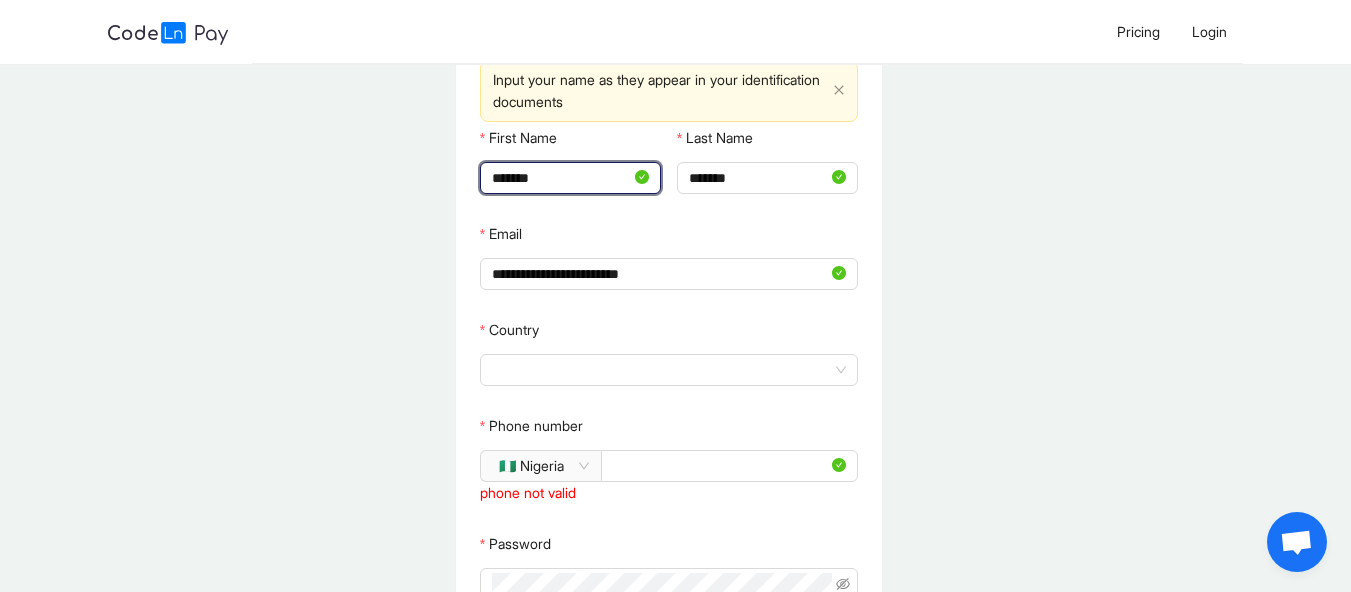 scroll, scrollTop: 118, scrollLeft: 0, axis: vertical 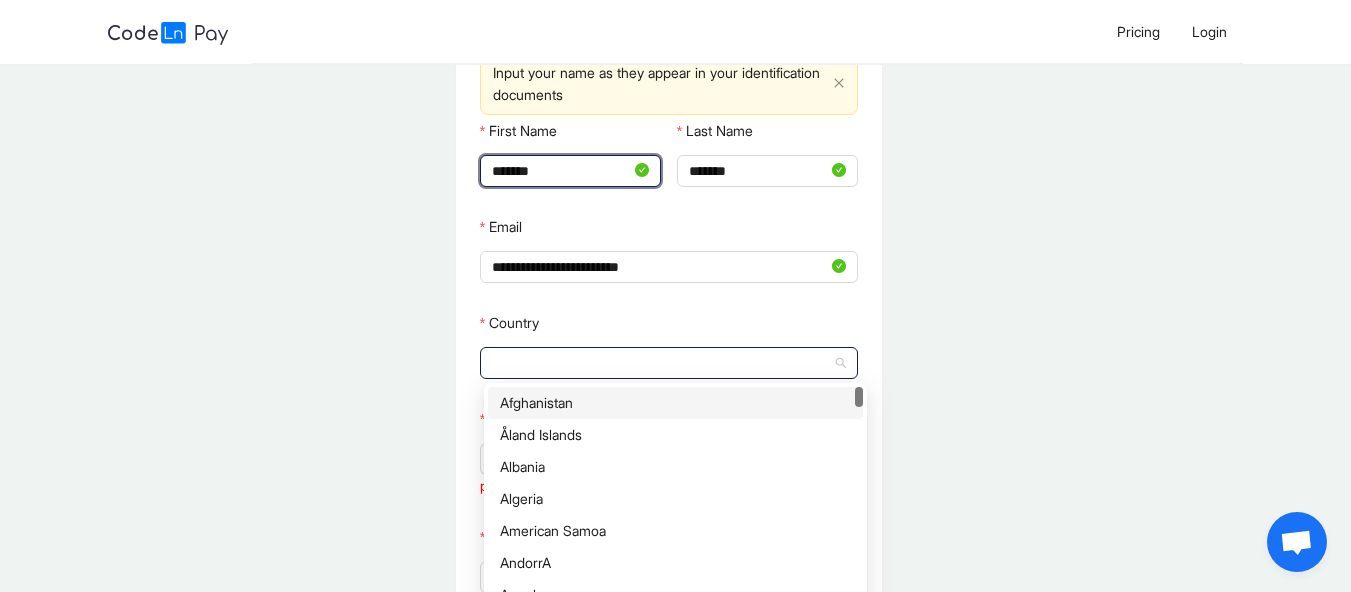 click 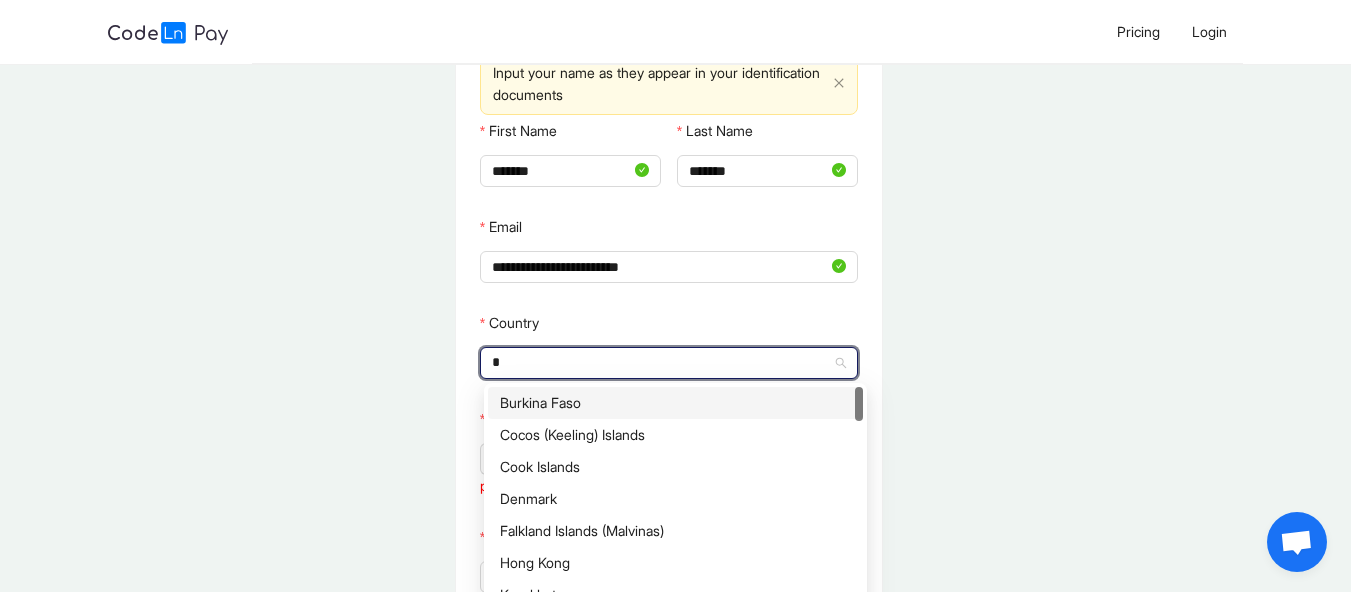 type on "**" 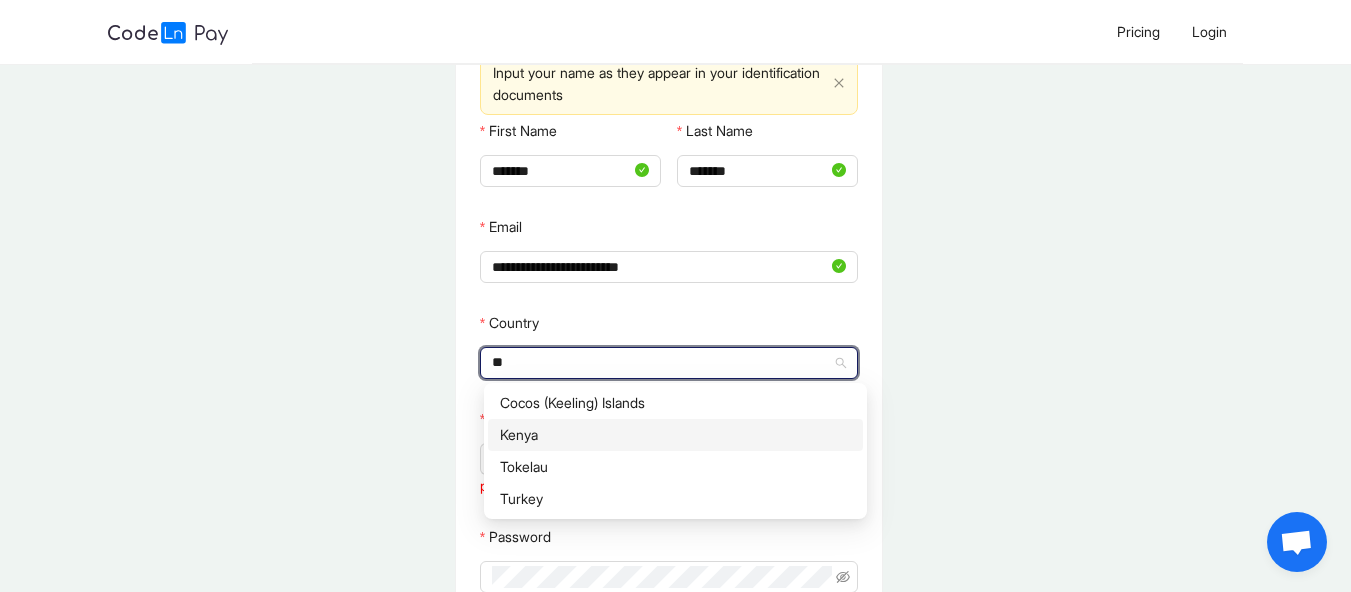 click on "Kenya" at bounding box center (675, 435) 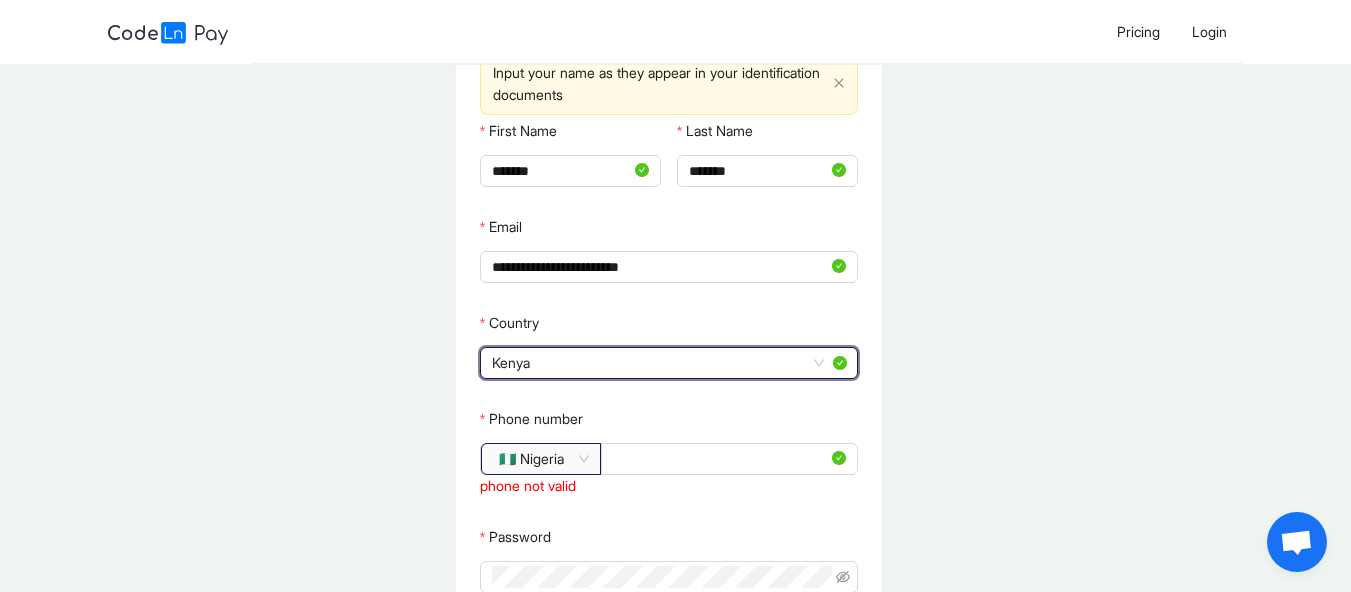 click on "🇳🇬 Nigeria" 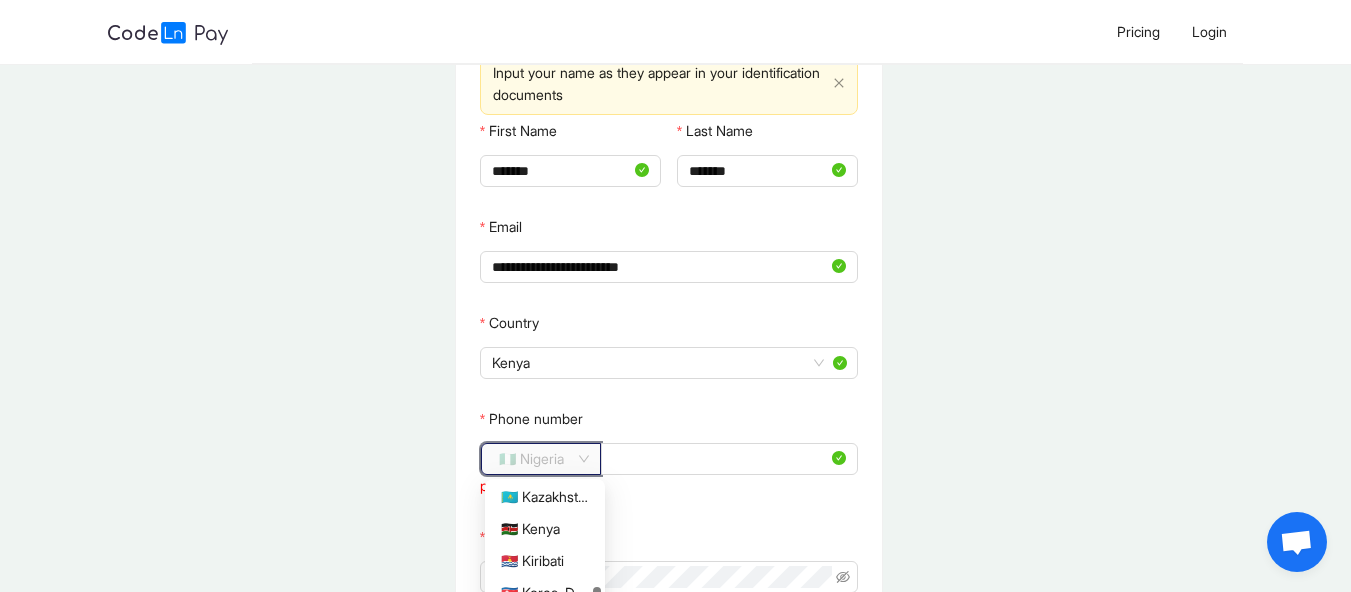 scroll, scrollTop: 2522, scrollLeft: 0, axis: vertical 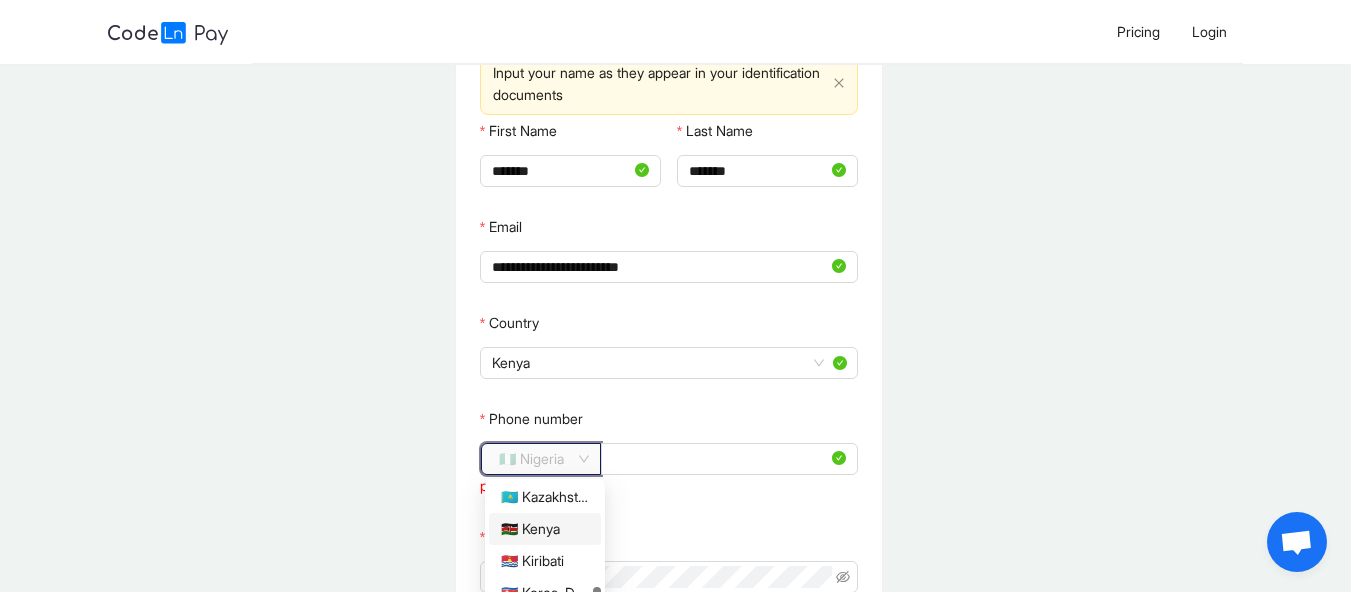 click on "🇰🇪 Kenya" at bounding box center [545, 529] 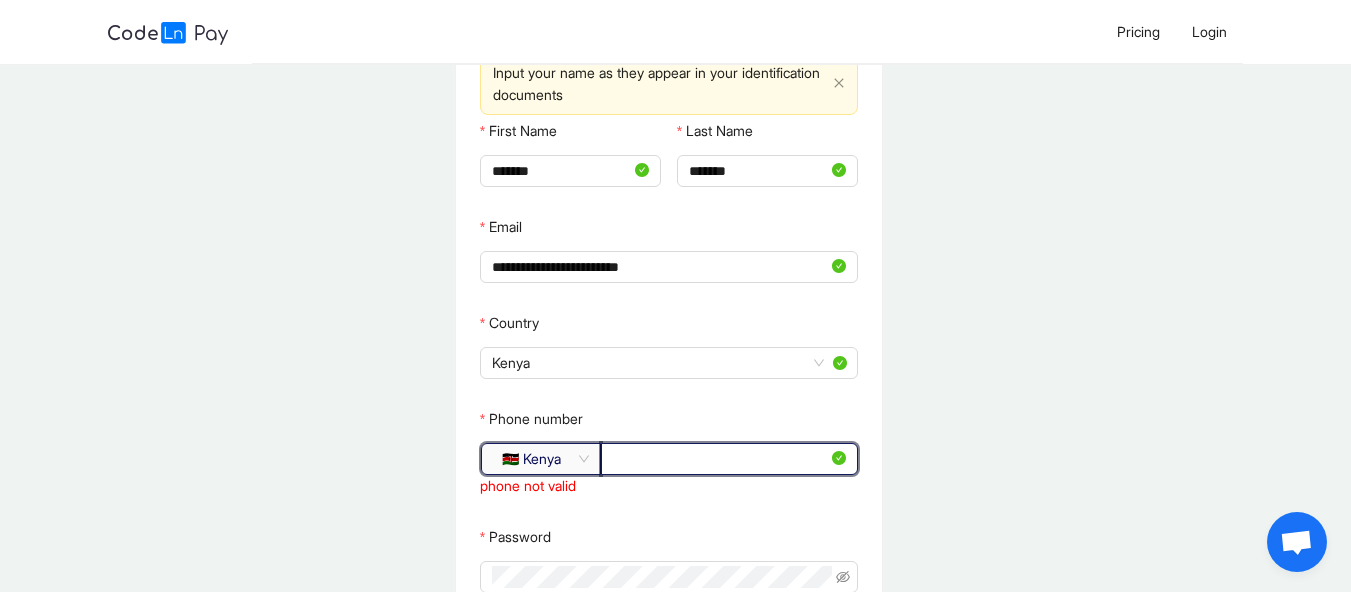 click on "**********" at bounding box center (720, 459) 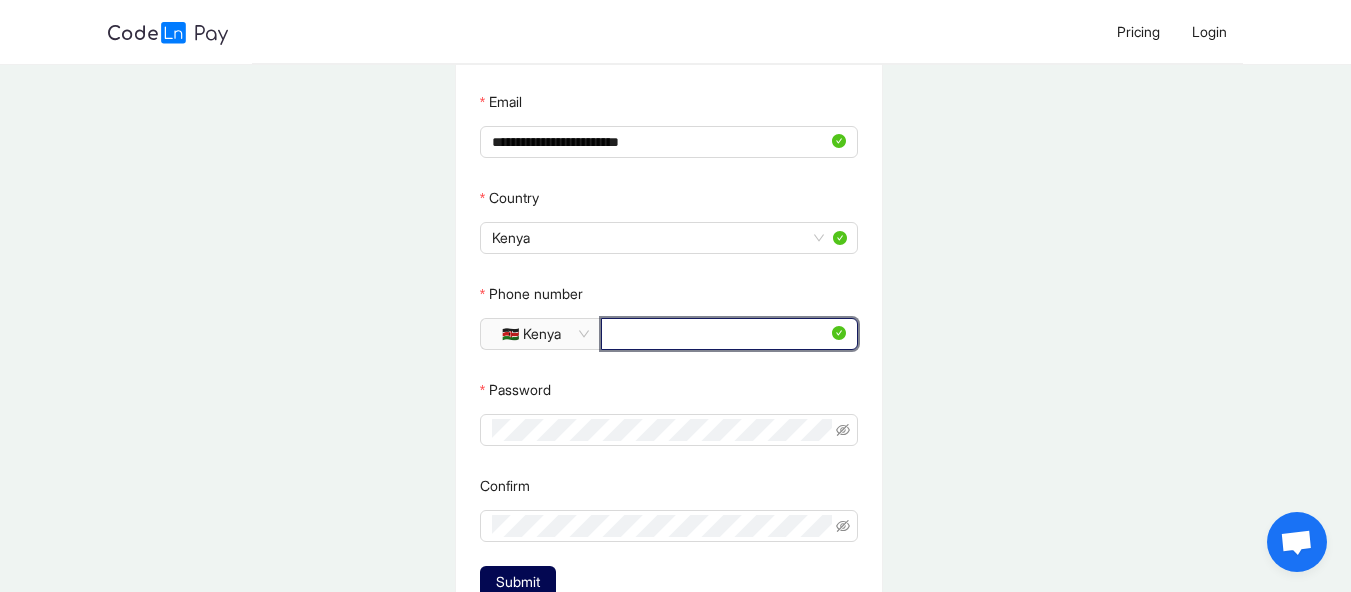scroll, scrollTop: 244, scrollLeft: 0, axis: vertical 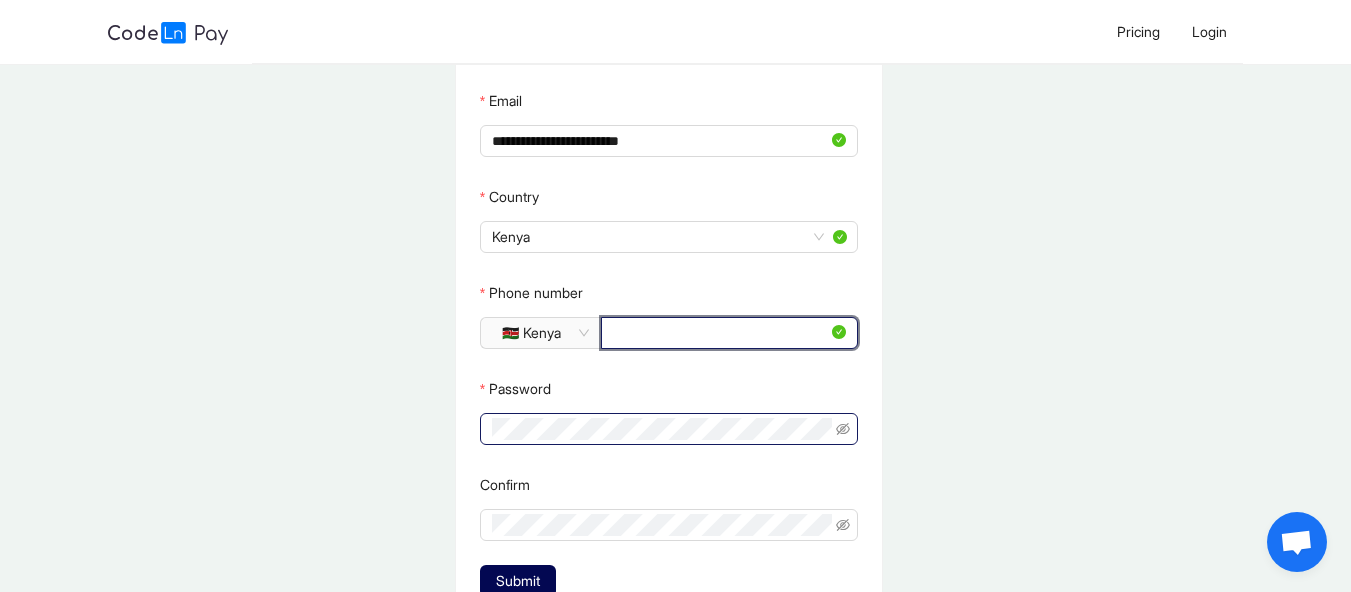 type on "*********" 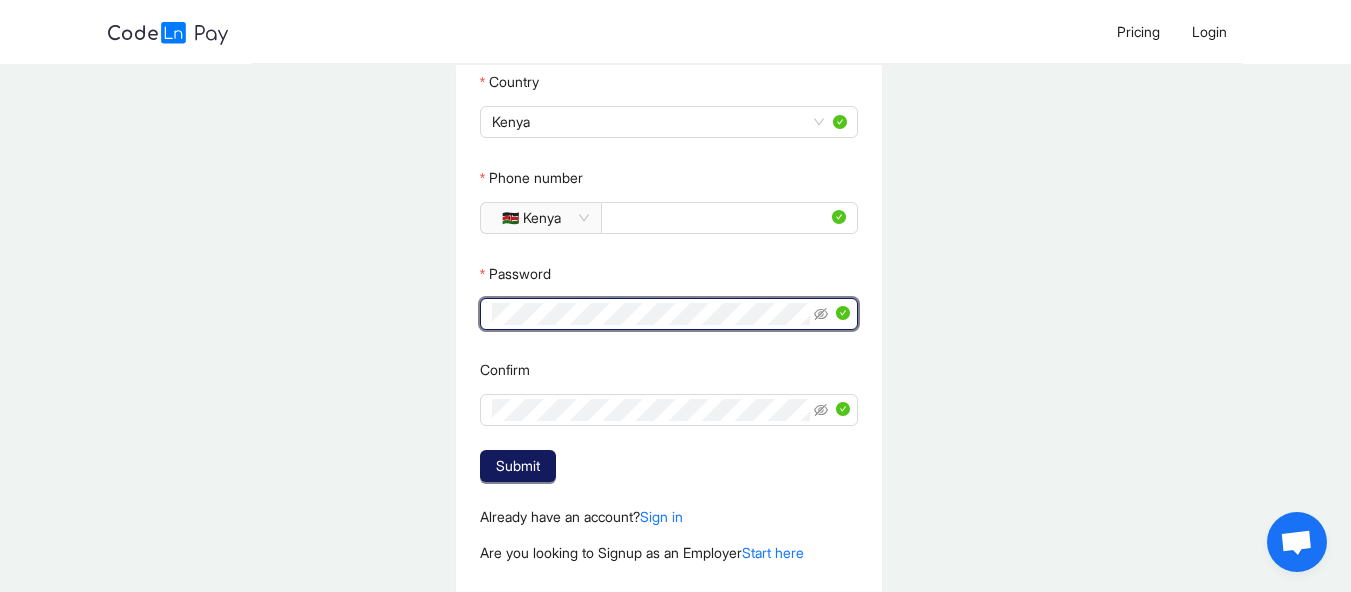 scroll, scrollTop: 360, scrollLeft: 0, axis: vertical 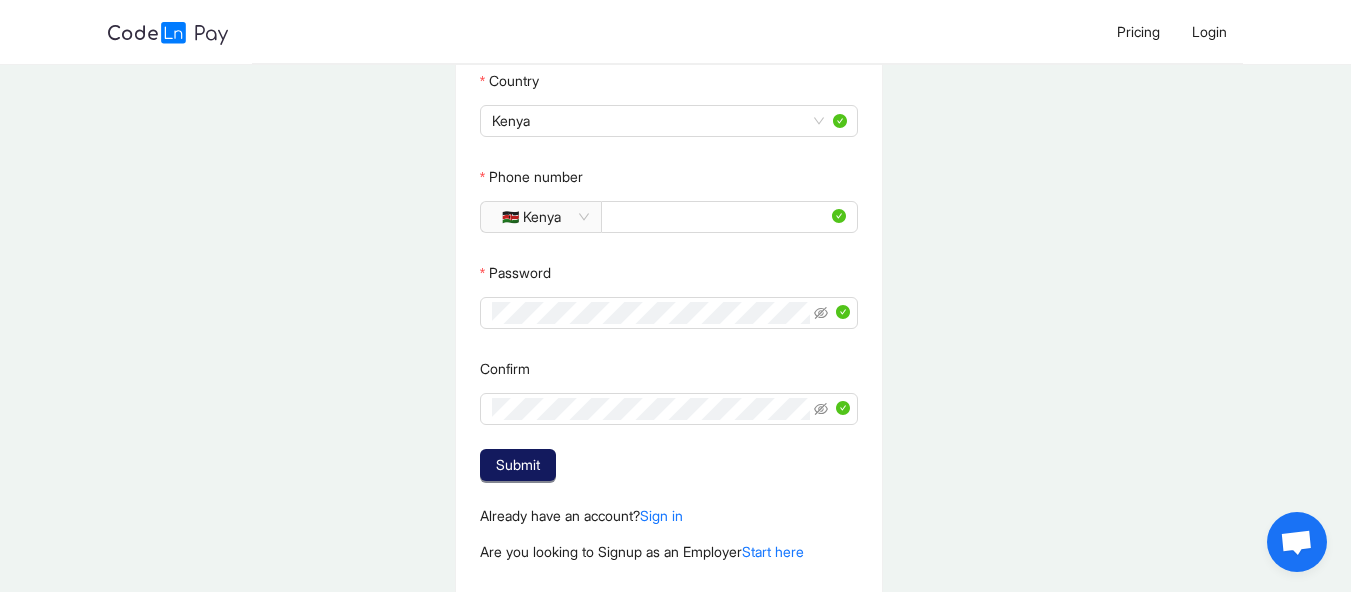 click on "Submit" 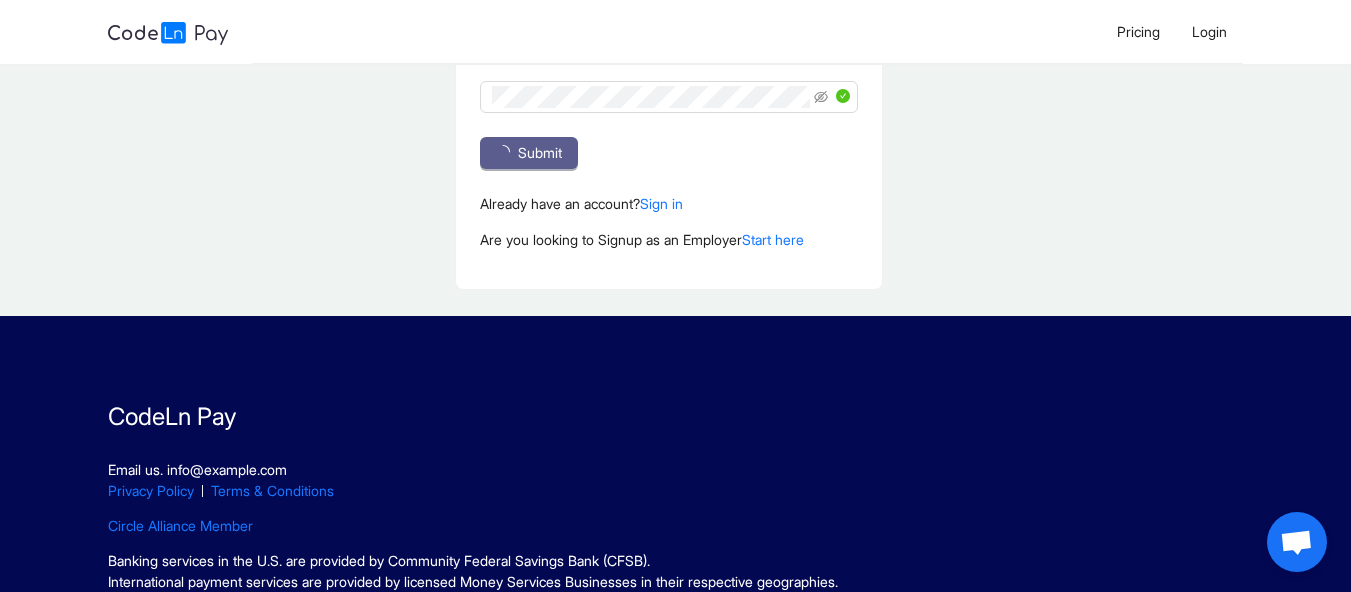 scroll, scrollTop: 684, scrollLeft: 0, axis: vertical 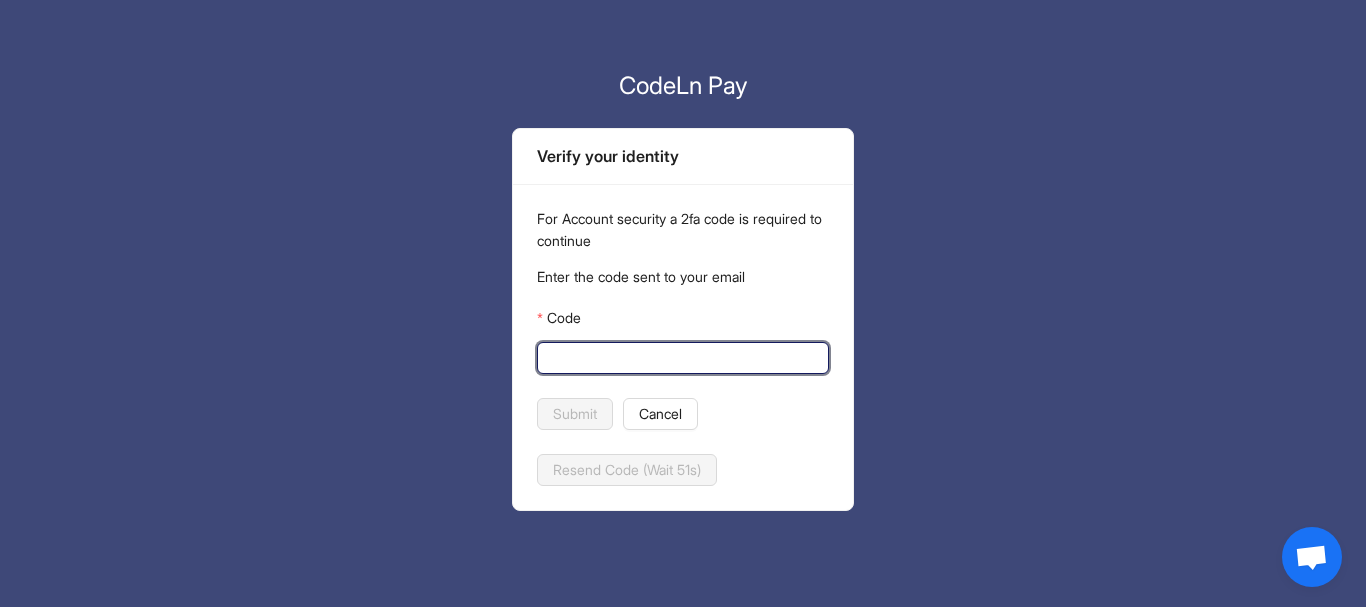 click on "Code" at bounding box center [681, 358] 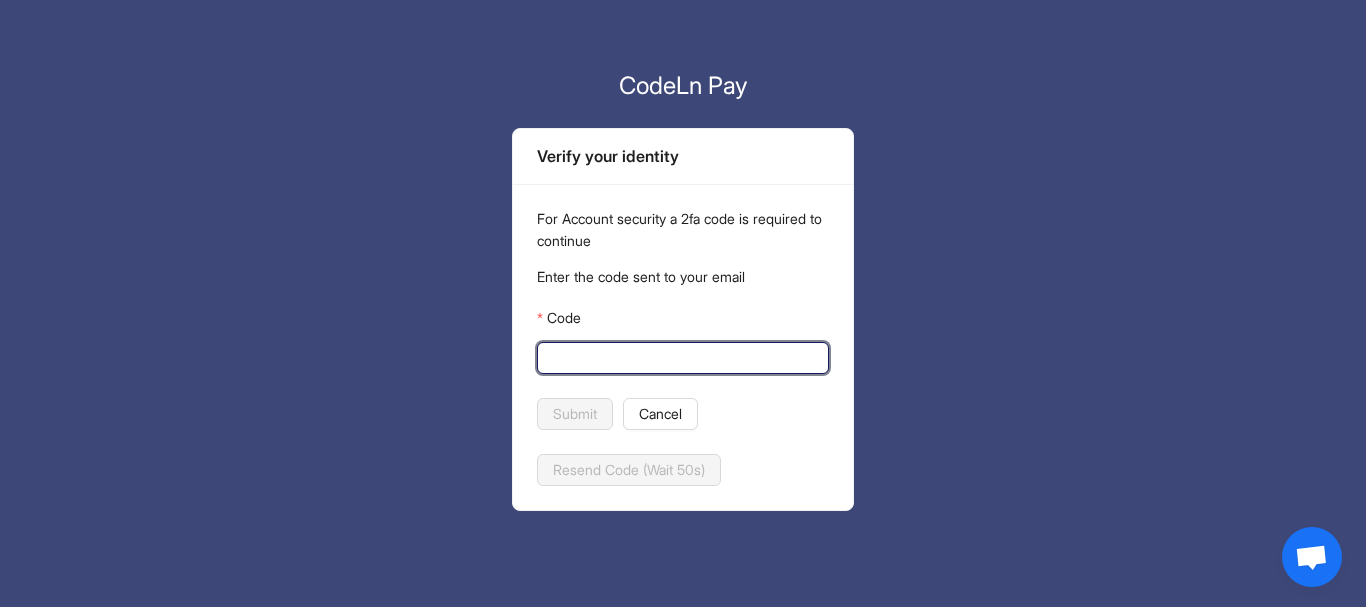 paste on "******" 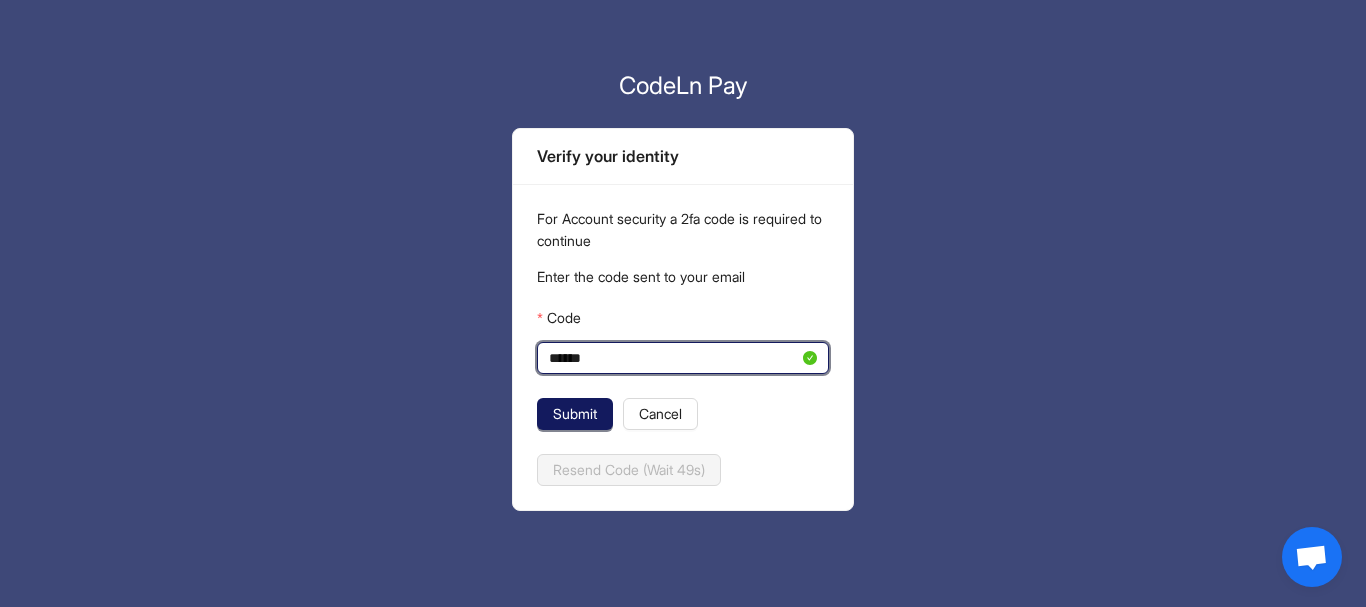 type on "******" 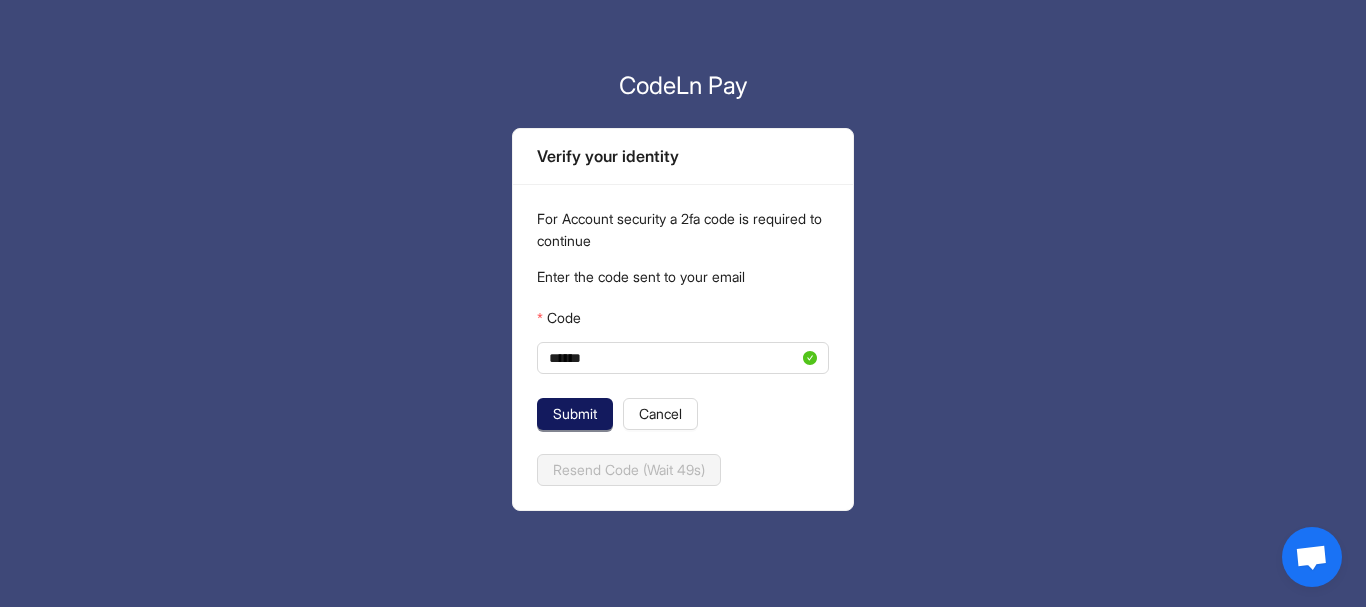click on "Submit" 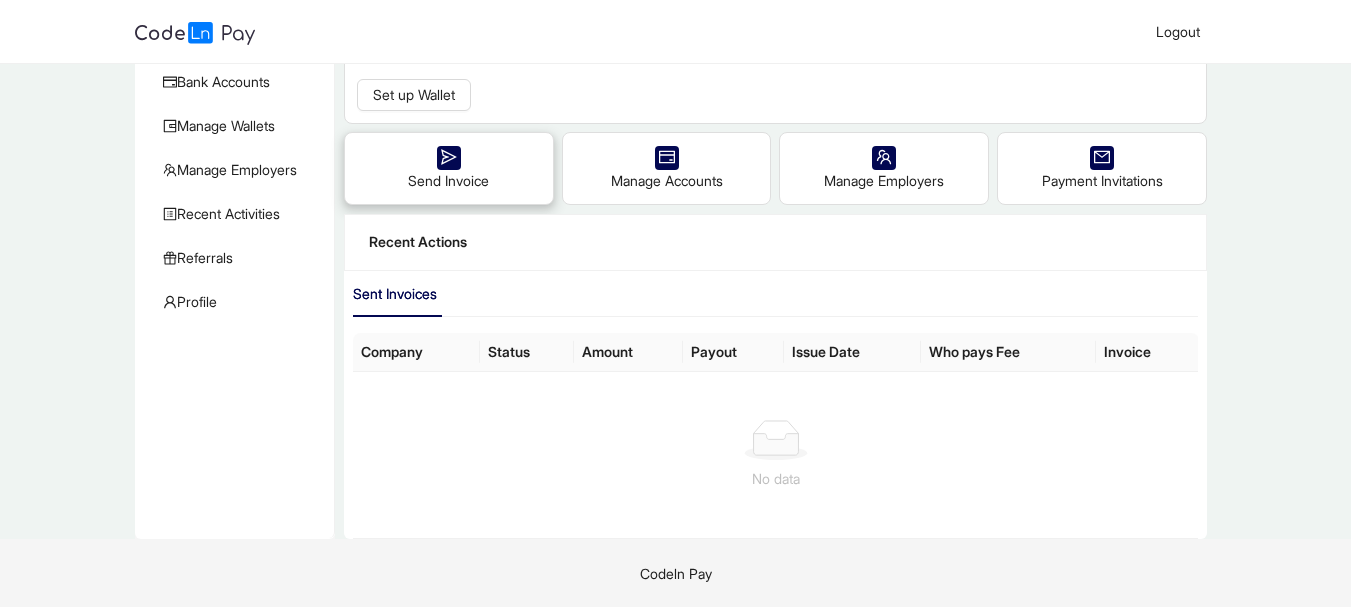 scroll, scrollTop: 0, scrollLeft: 0, axis: both 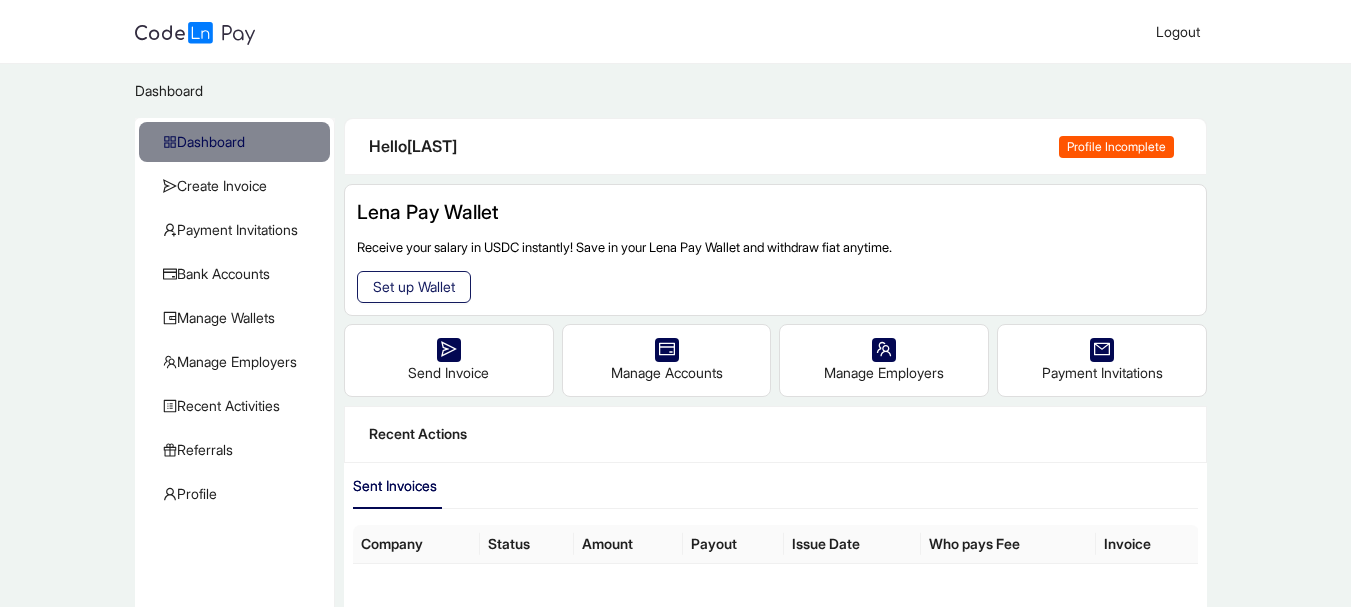 click on "Set up Wallet" 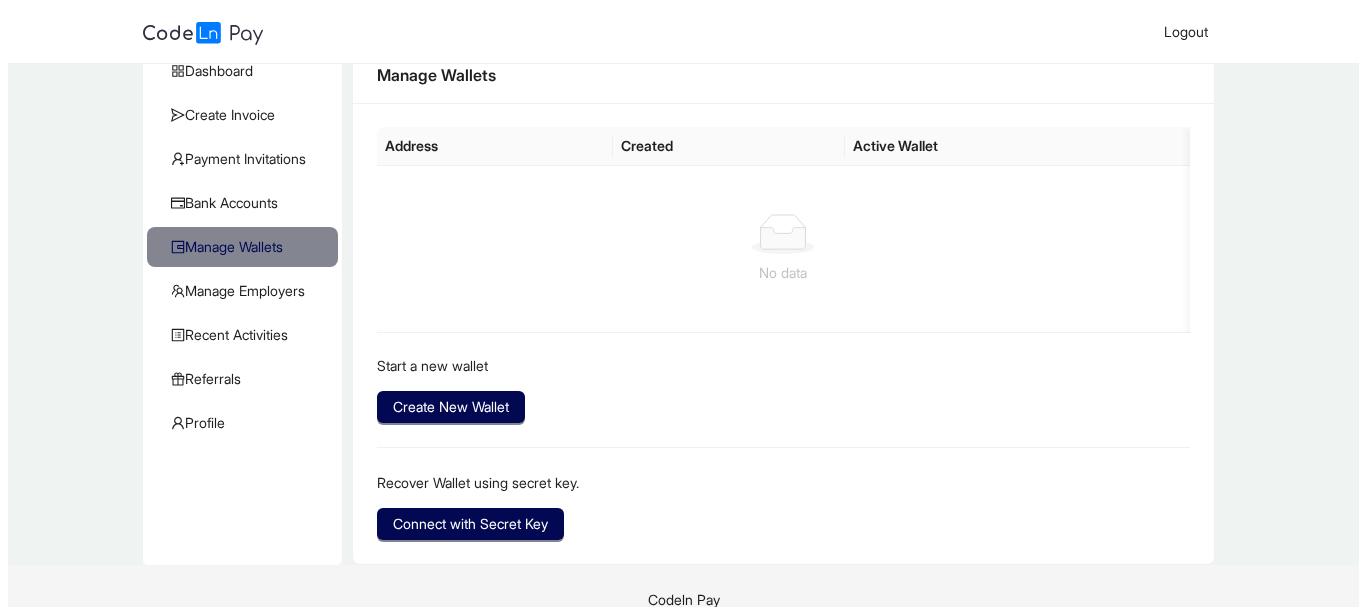 scroll, scrollTop: 98, scrollLeft: 0, axis: vertical 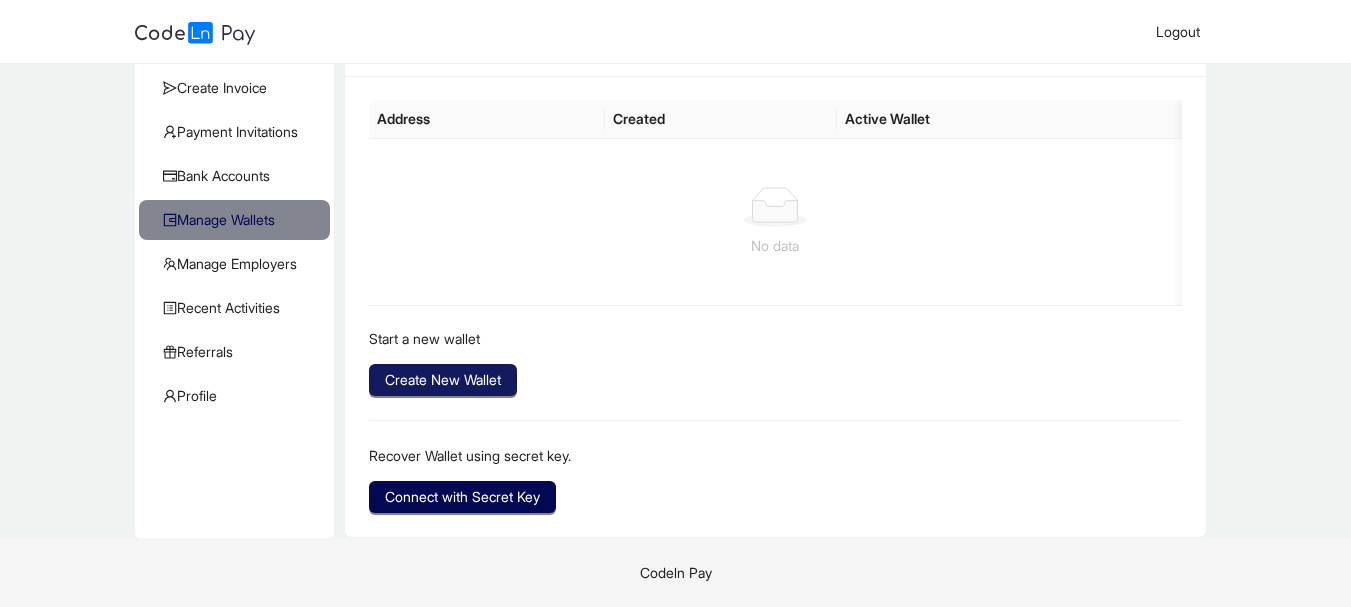 click on "Create New Wallet" 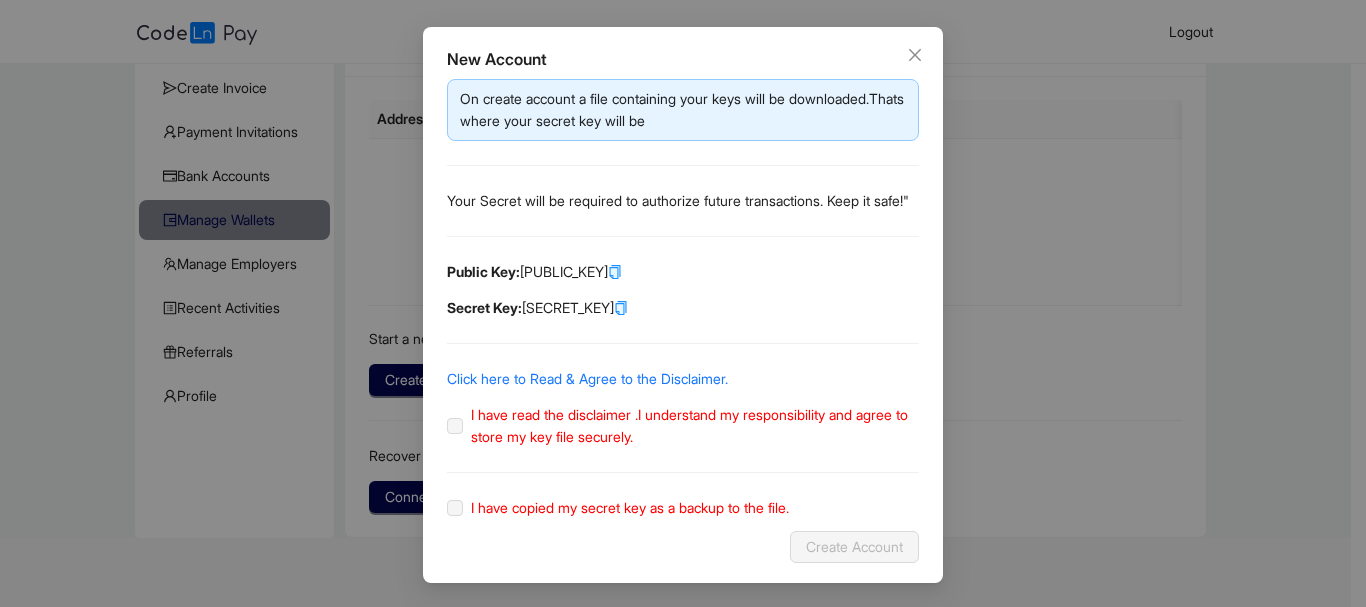 scroll, scrollTop: 95, scrollLeft: 0, axis: vertical 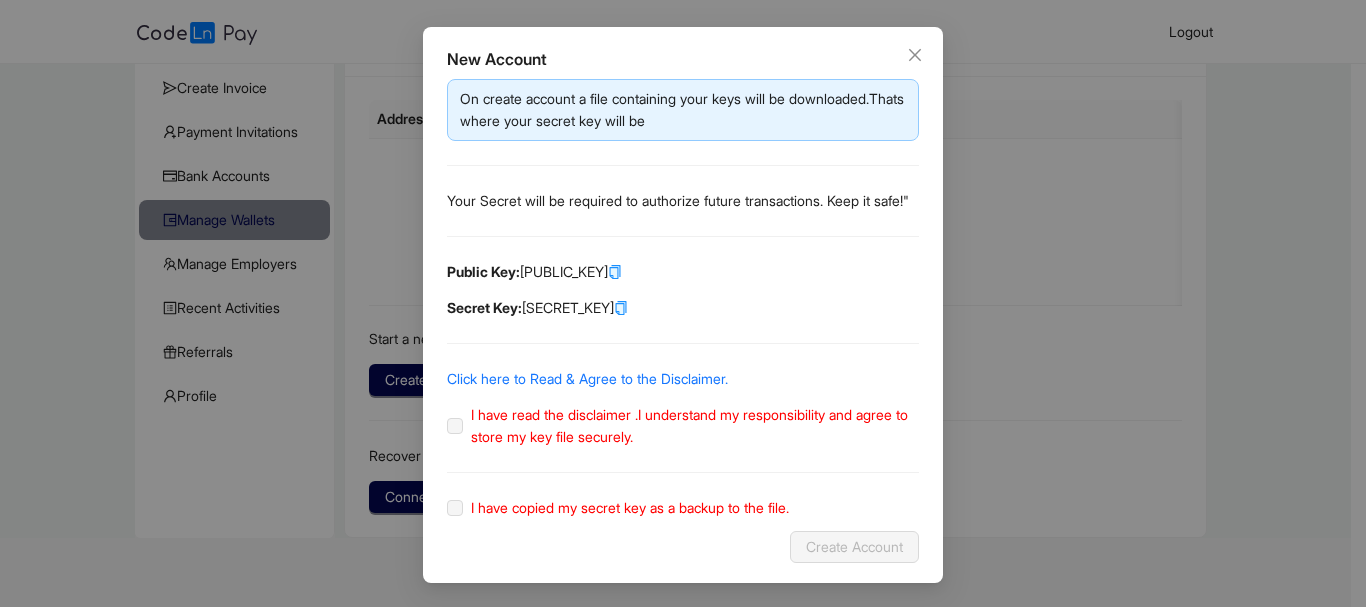 click on "I have read the disclaimer .I understand my responsibility and agree to store my key file securely." 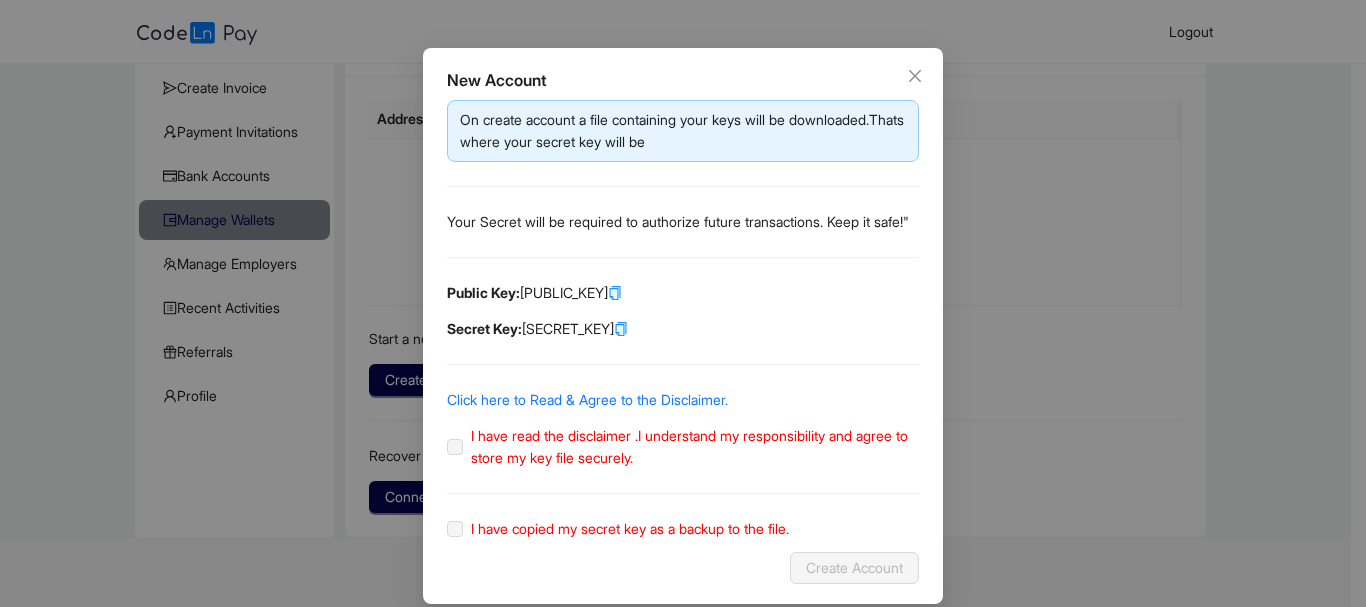 scroll, scrollTop: 95, scrollLeft: 0, axis: vertical 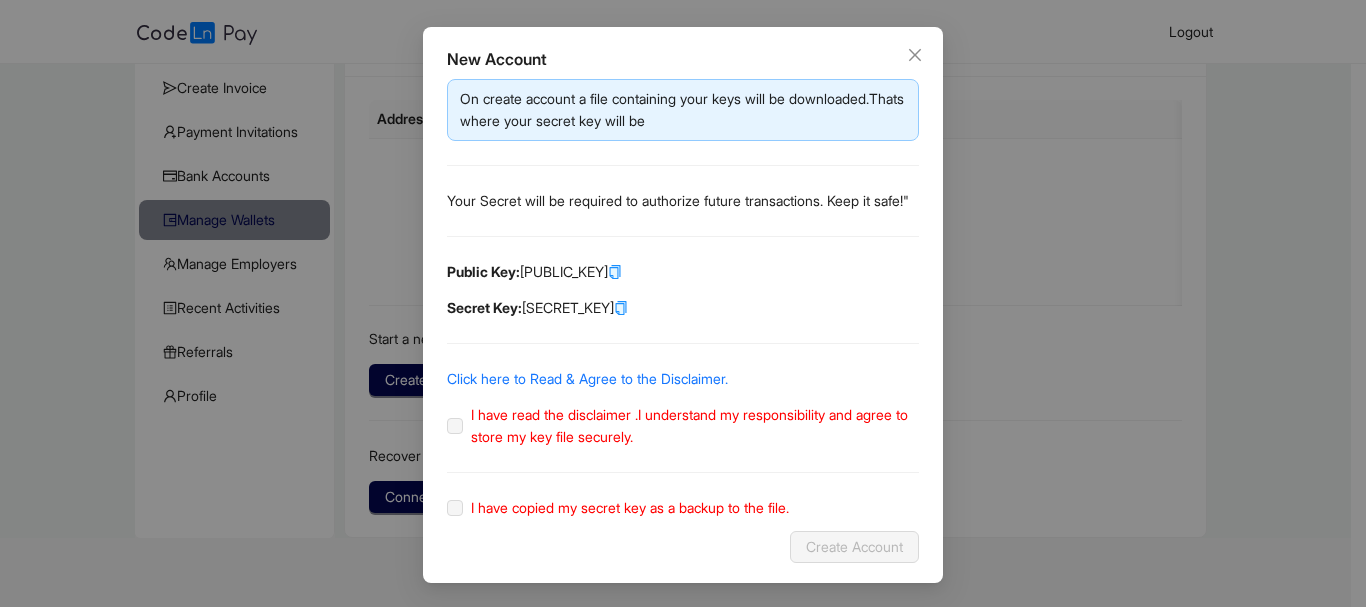 click on "I have copied my secret key as a backup to the file." 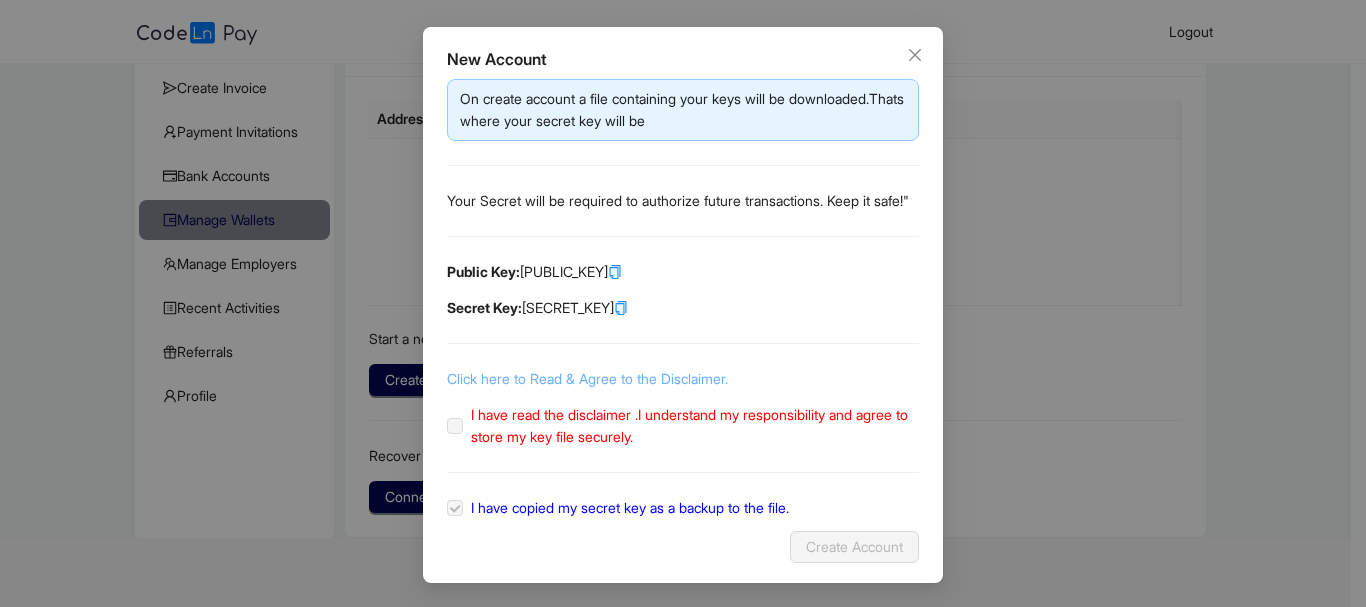 click on "Click here to Read & Agree to the Disclaimer." at bounding box center (587, 378) 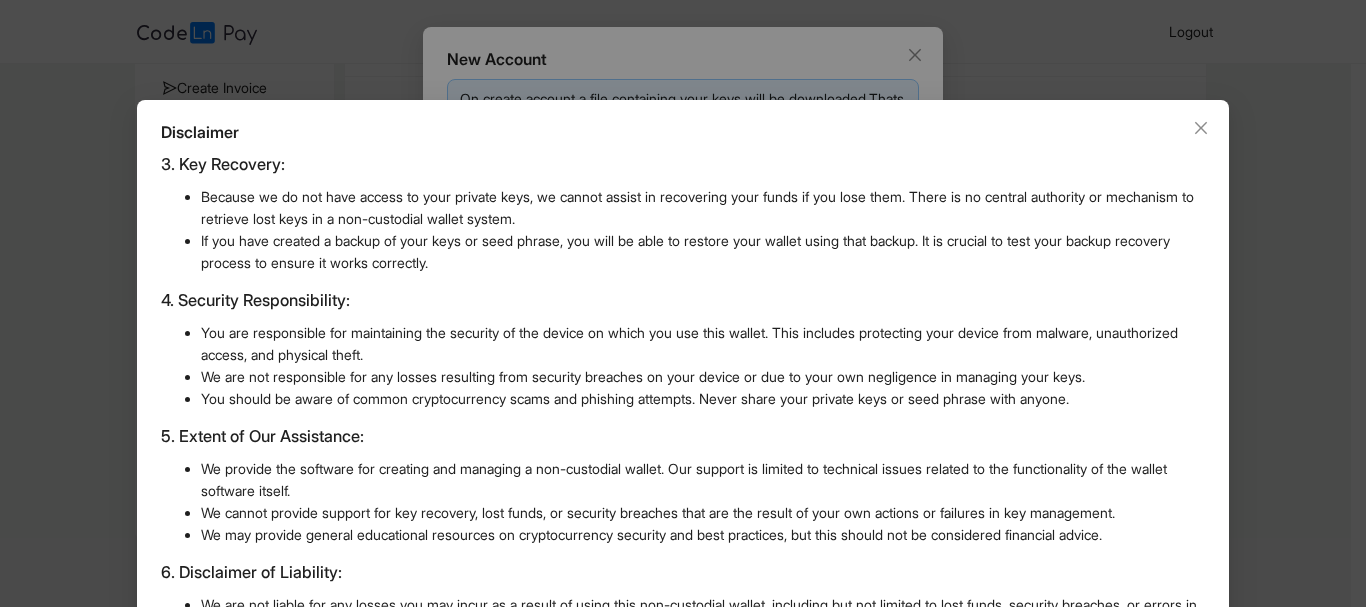 scroll, scrollTop: 487, scrollLeft: 0, axis: vertical 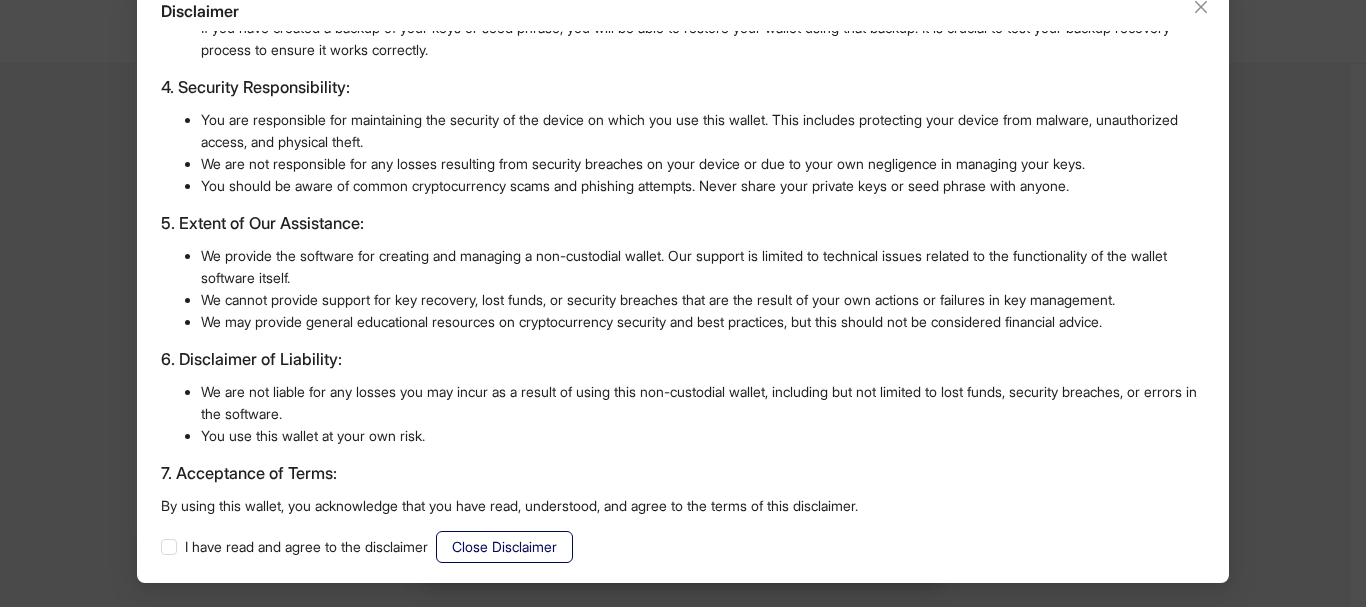 click on "Disclaimer Disclaimer: Non-Custodial Wallet and Key Management  By creating and using this non-custodial wallet, you acknowledge and agree to the following:  1. Key Ownership and Responsibility:  You are solely responsible for the security and safekeeping of your private keys. These keys are essential for accessing and managing the cryptocurrency within your wallet. We do *not* store or have access to your private keys at any time.   You understand that loss of your private keys will result in the permanent loss of access to your cryptocurrency. We cannot recover your funds if you lose your keys.   It is your responsibility to back up your private keys securely. We strongly recommend using multiple secure backup methods, such as hardware wallets, encrypted storage, or offline backups. Consider consulting resources on best practices for key management.  2. Key Storage: 3. Key Recovery: 4. Security Responsibility: 5. Extent of Our Assistance: 6. Disclaimer of Liability: You use this wallet at your own risk." at bounding box center [683, 281] 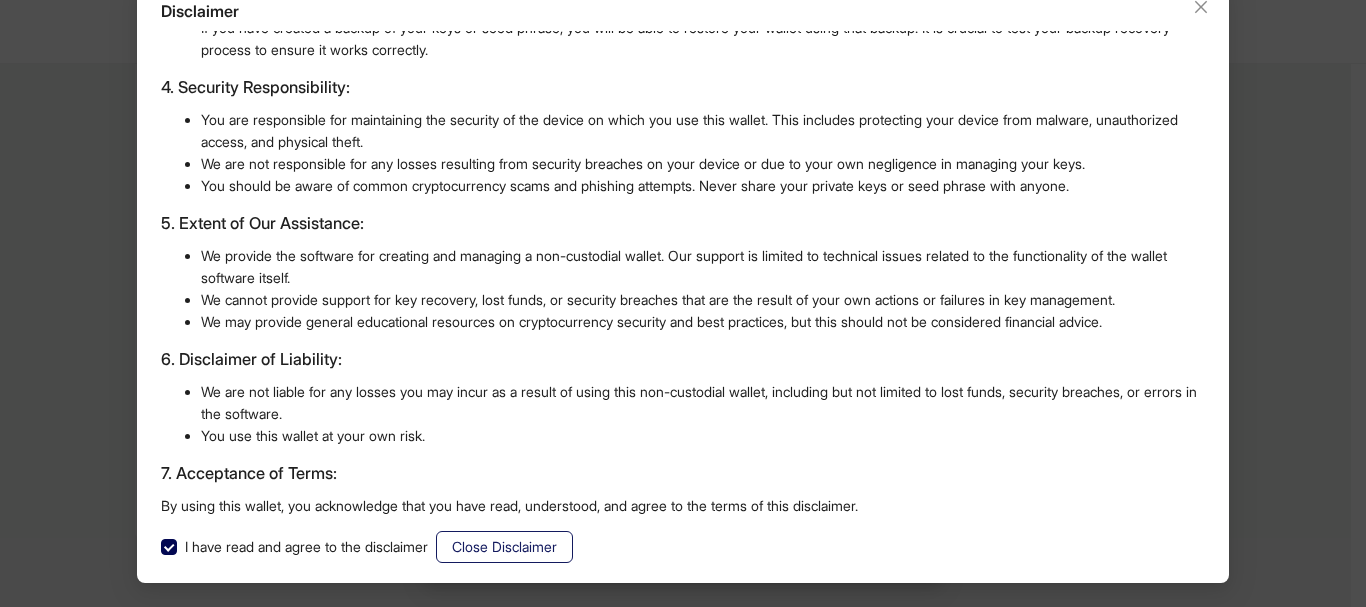 click on "Close Disclaimer" 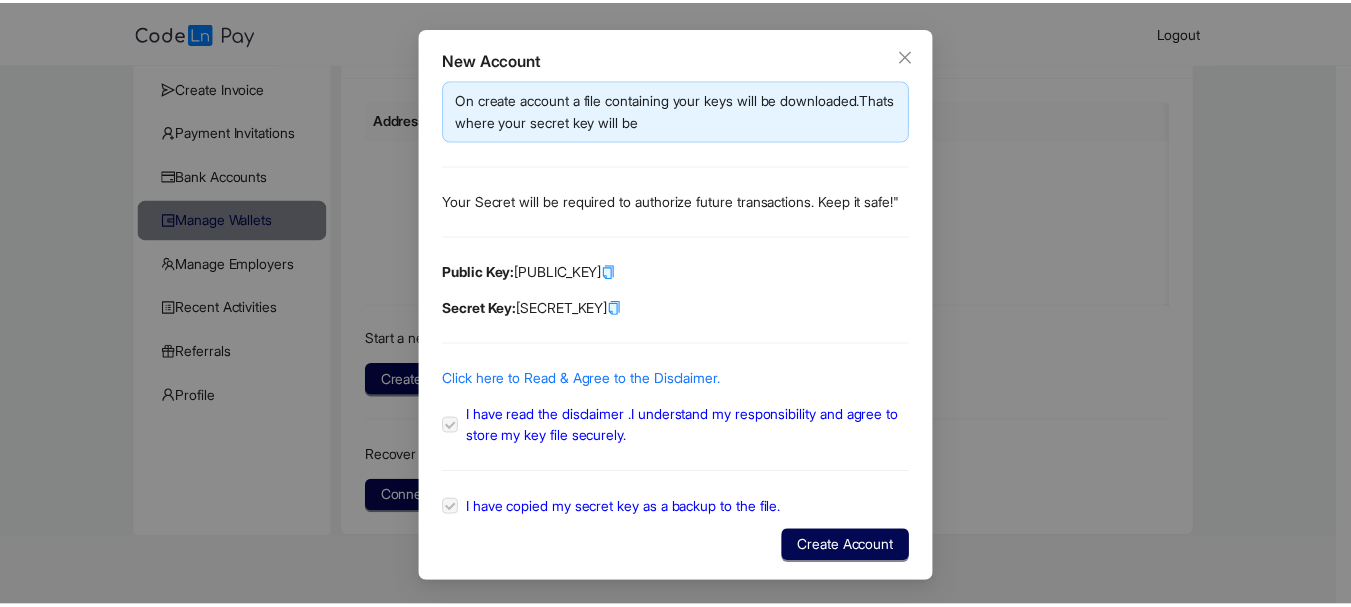 scroll, scrollTop: 0, scrollLeft: 0, axis: both 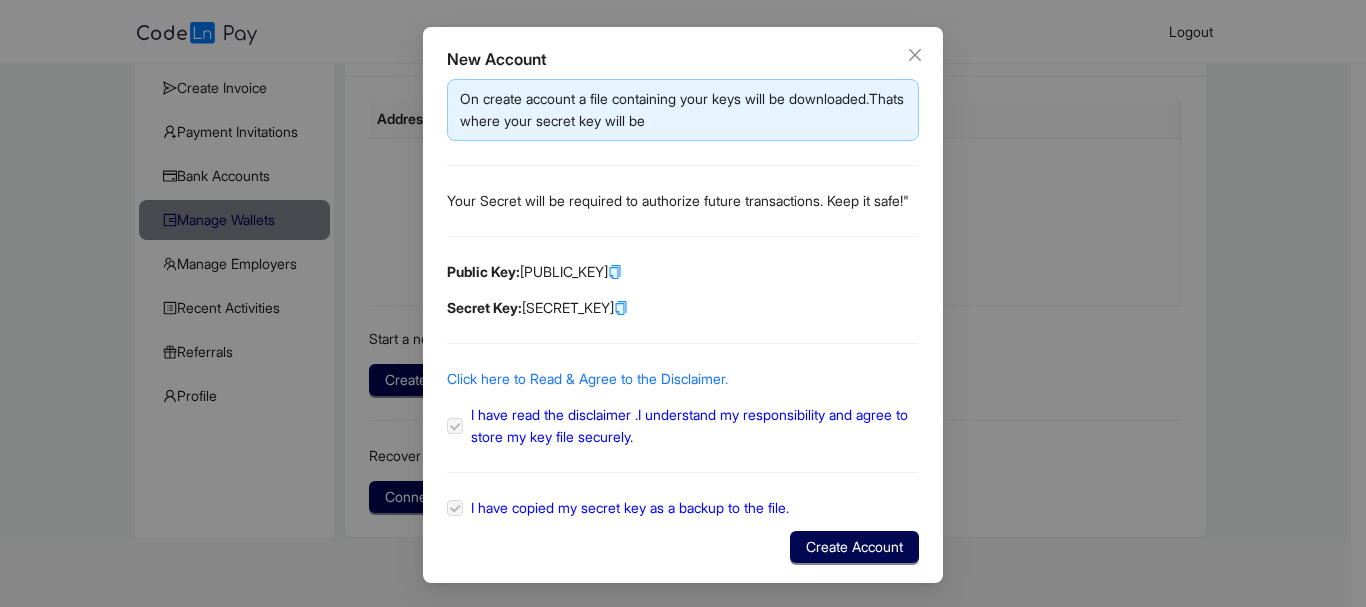 click 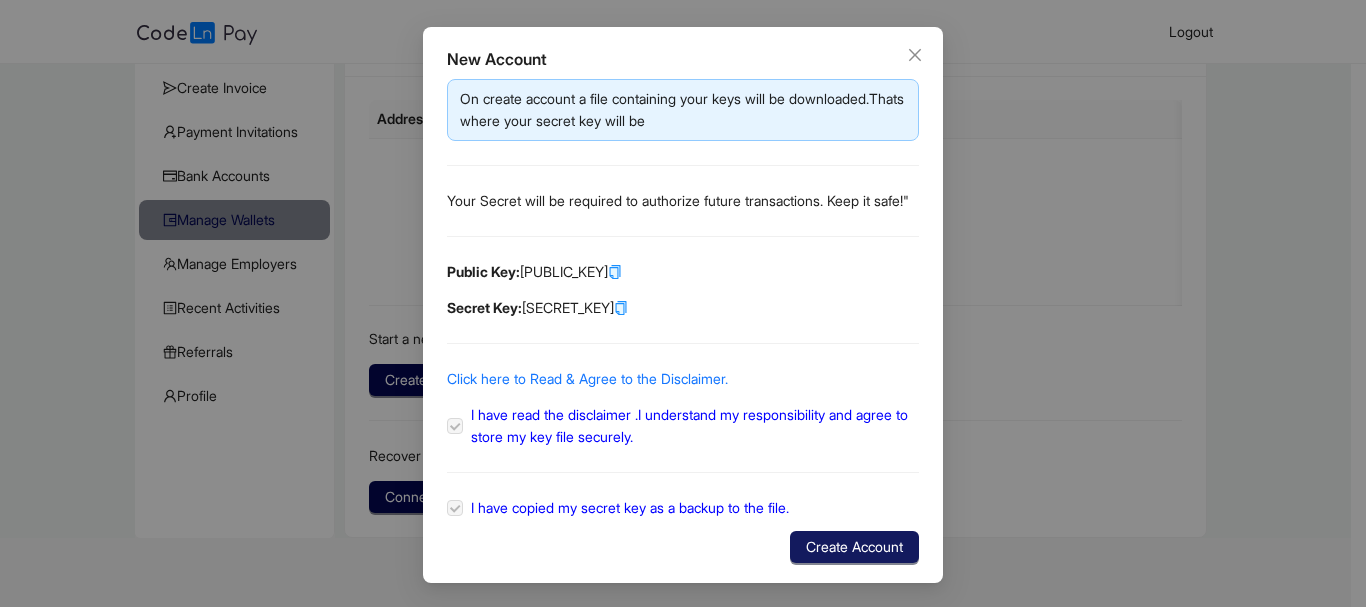 click on "Create Account" 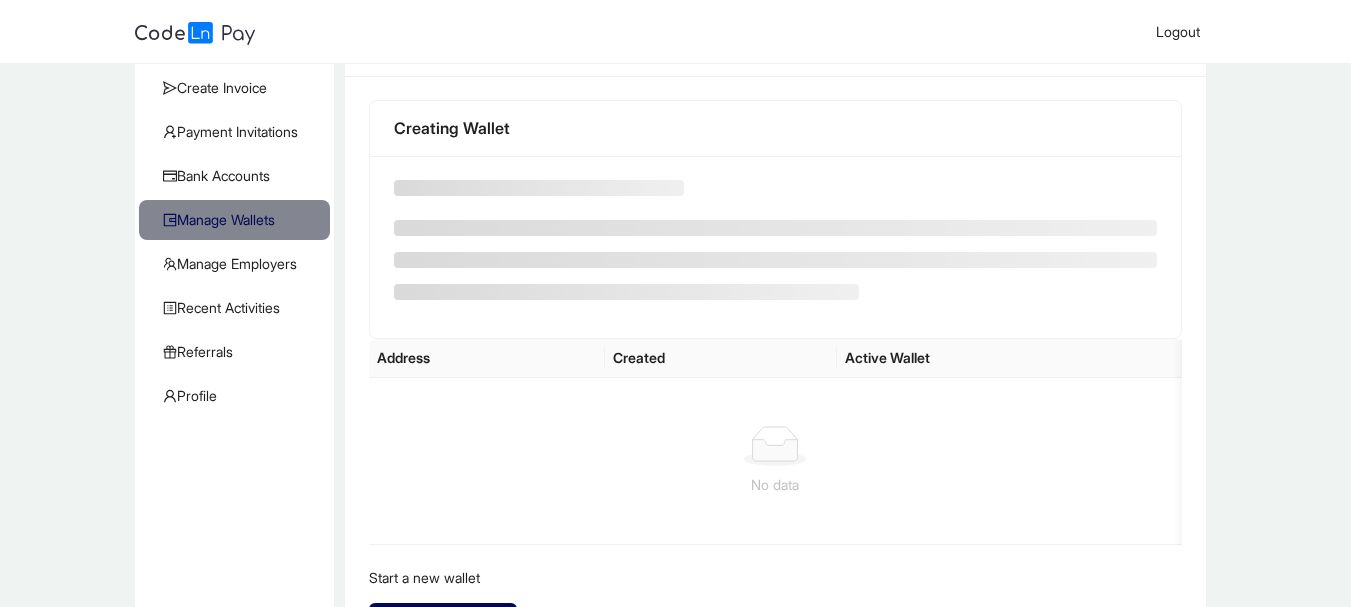 scroll, scrollTop: 0, scrollLeft: 0, axis: both 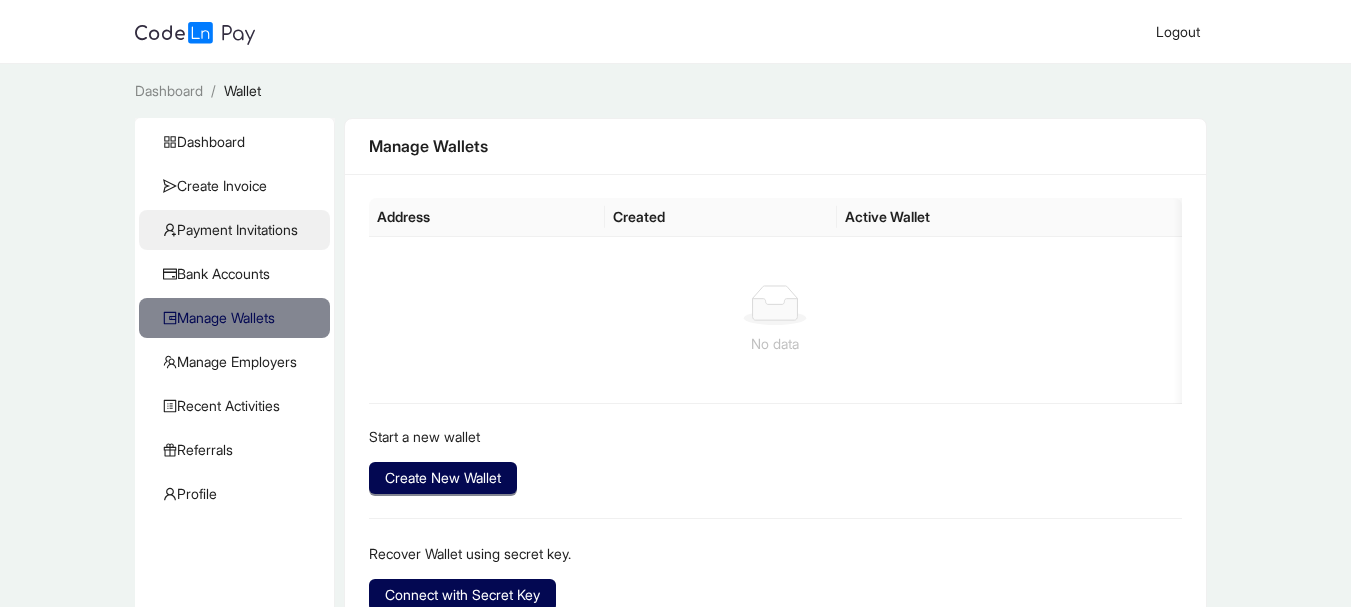 click on "Payment Invitations" 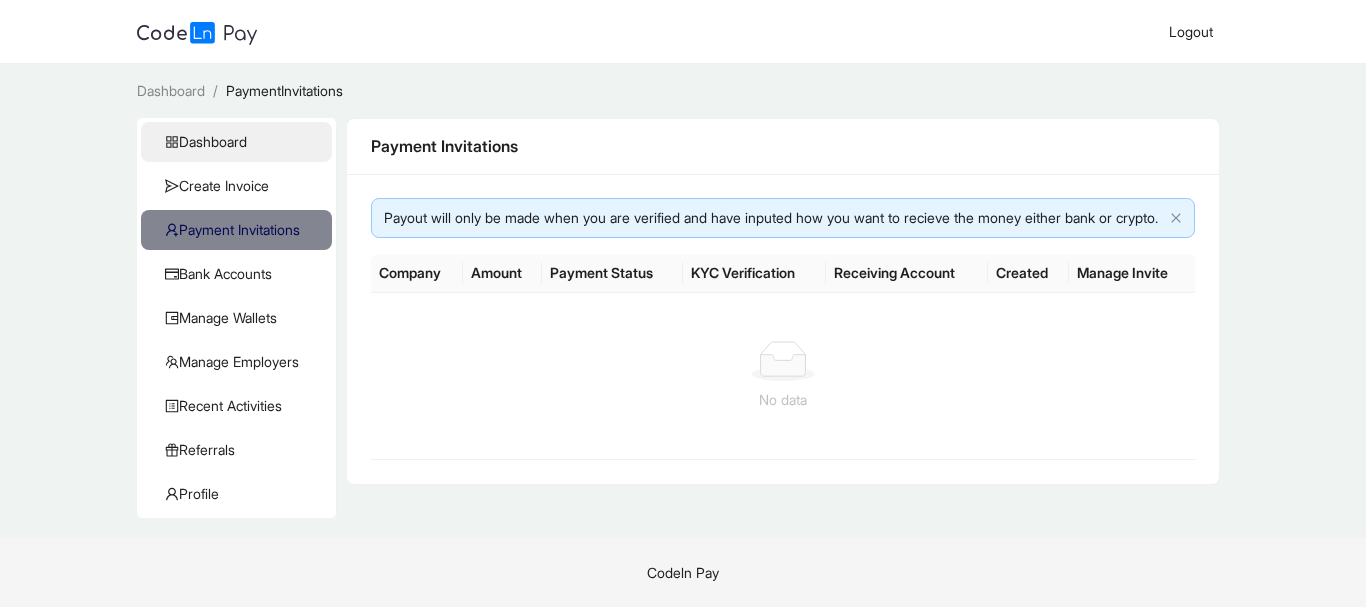 click on "Dashboard" 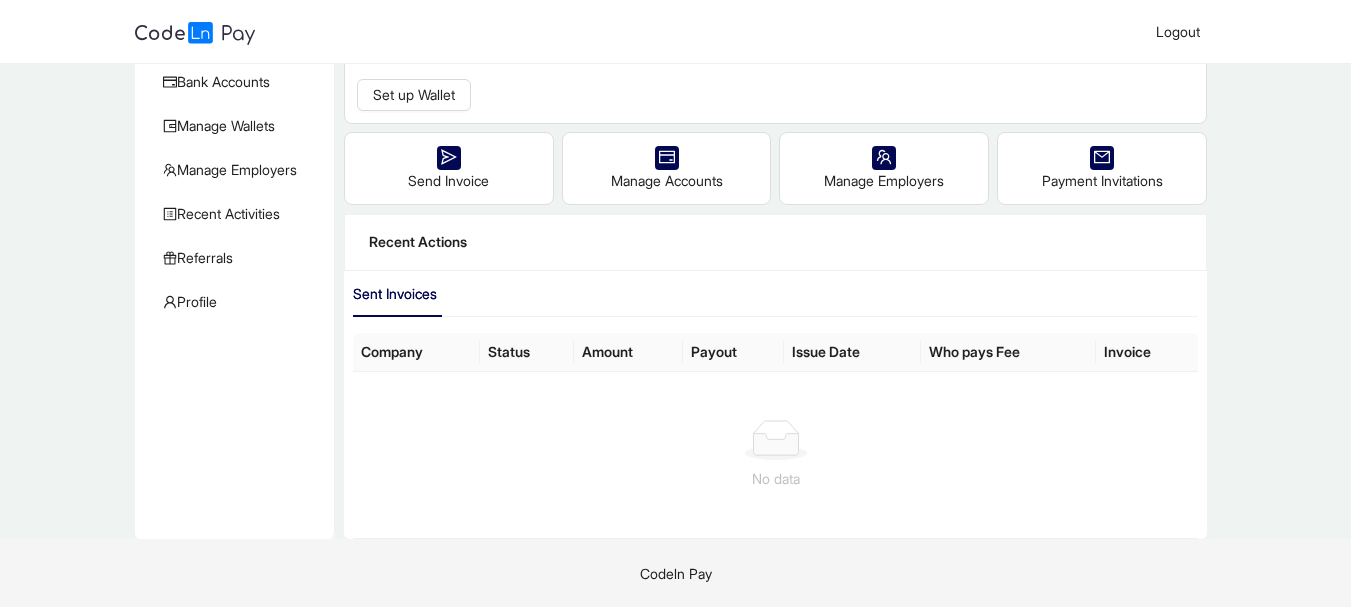 scroll, scrollTop: 0, scrollLeft: 0, axis: both 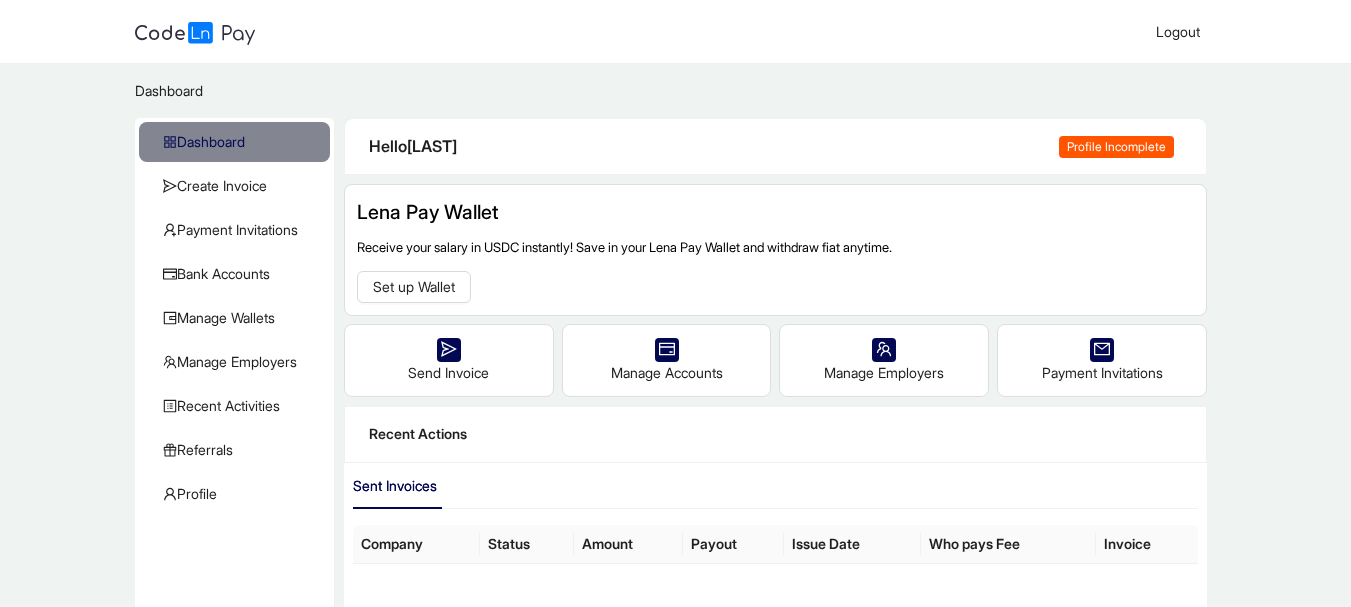 click on "Profile Incomplete" at bounding box center [1116, 147] 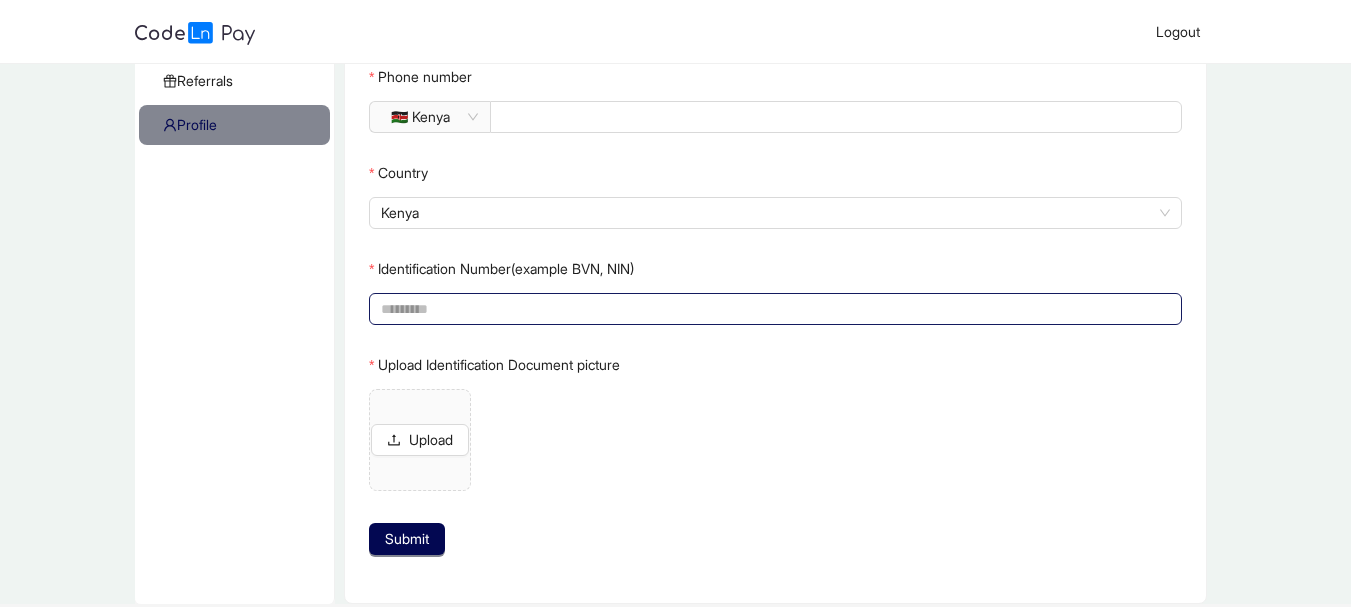 scroll, scrollTop: 370, scrollLeft: 0, axis: vertical 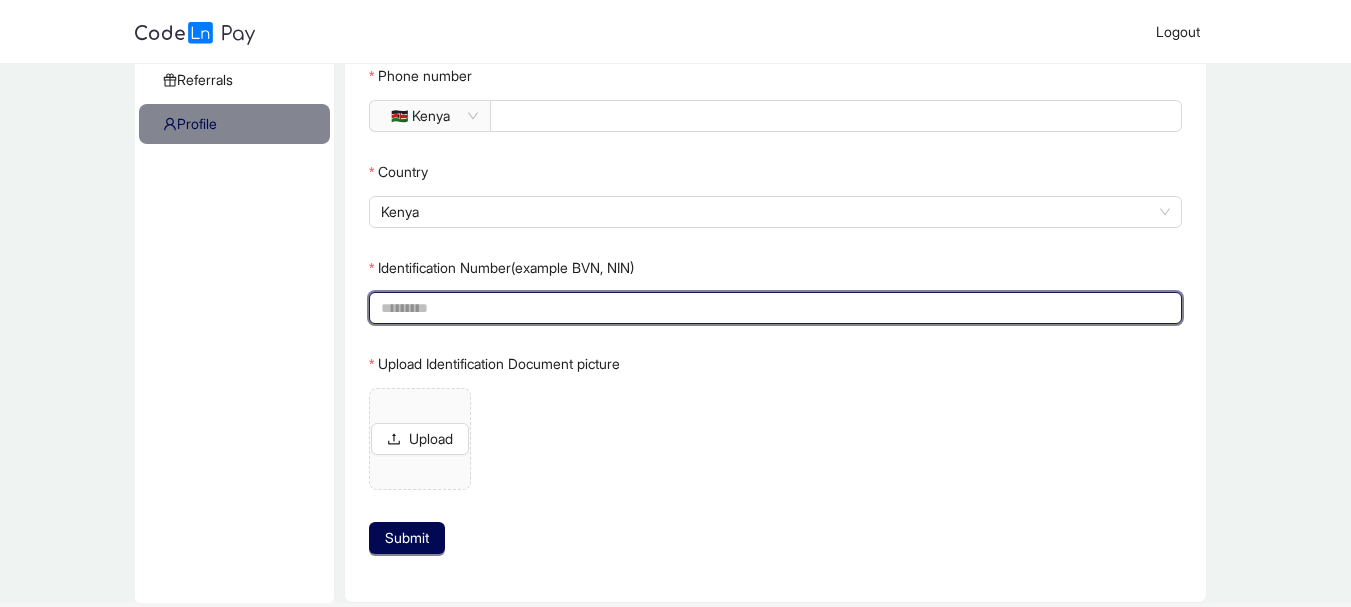 click on "Identification Number(example BVN, NIN)" at bounding box center [773, 308] 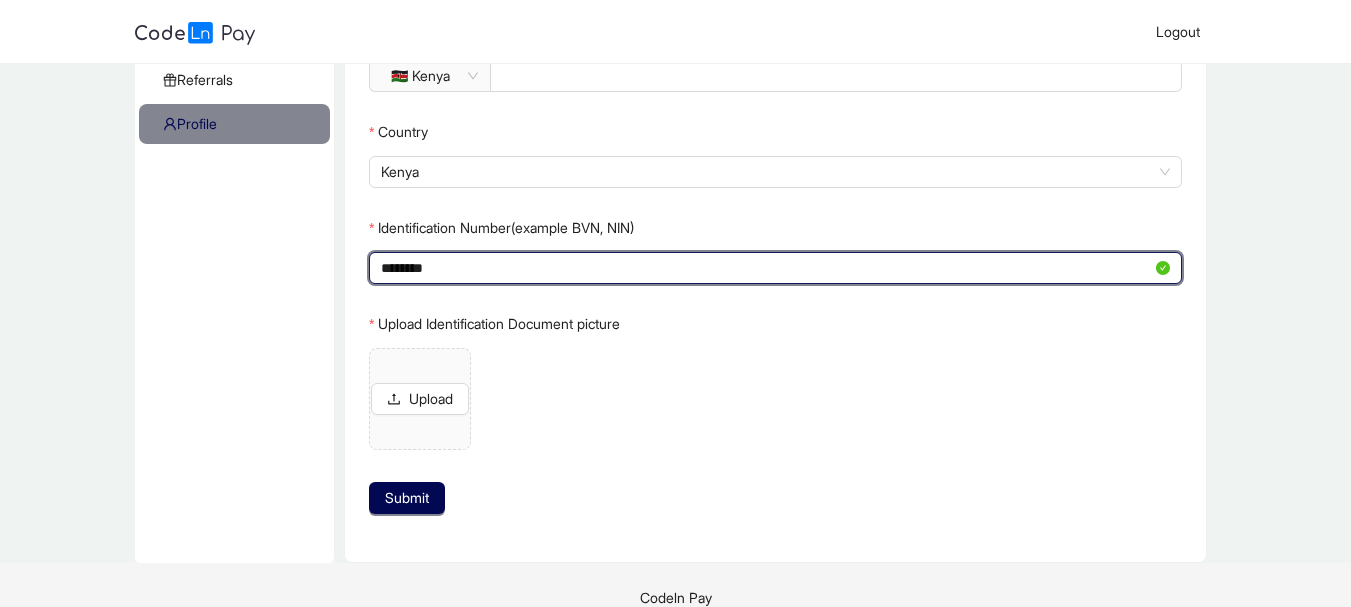 scroll, scrollTop: 395, scrollLeft: 0, axis: vertical 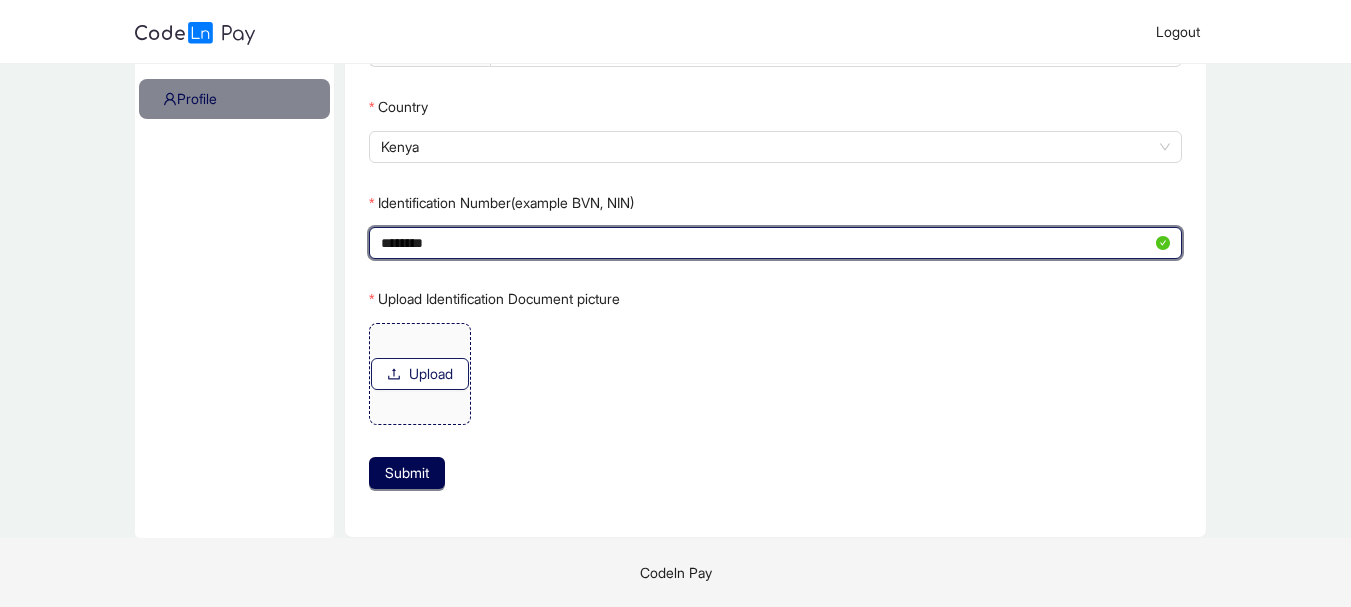 type on "********" 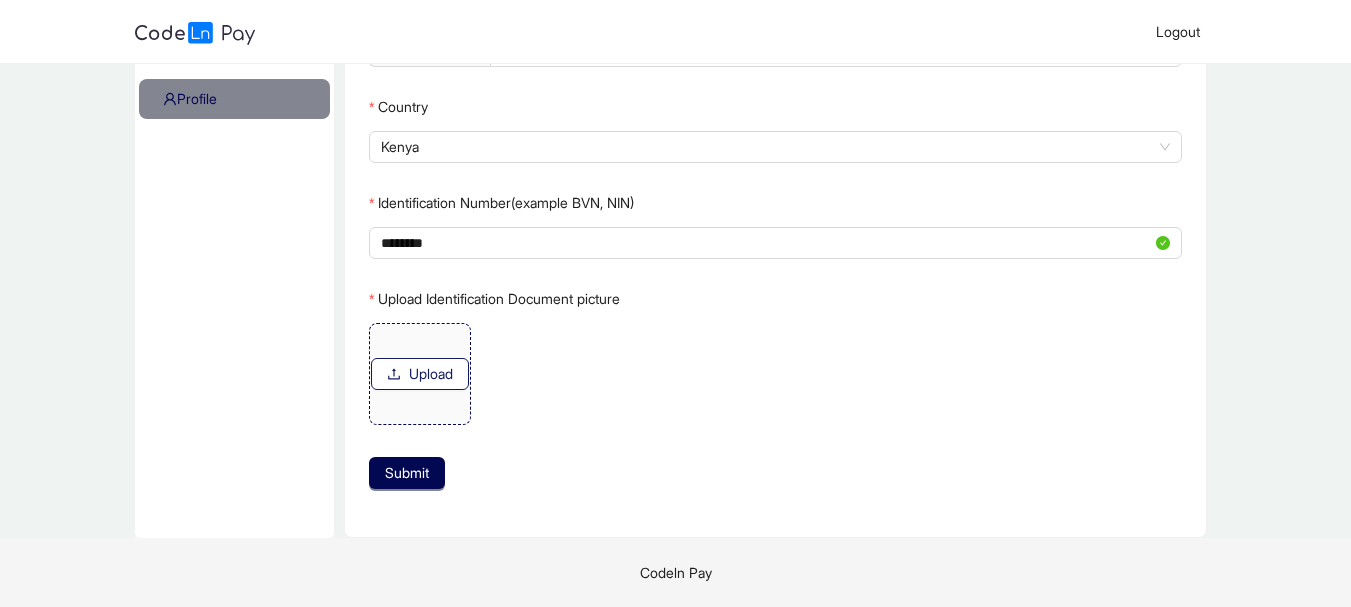 click on "Upload" 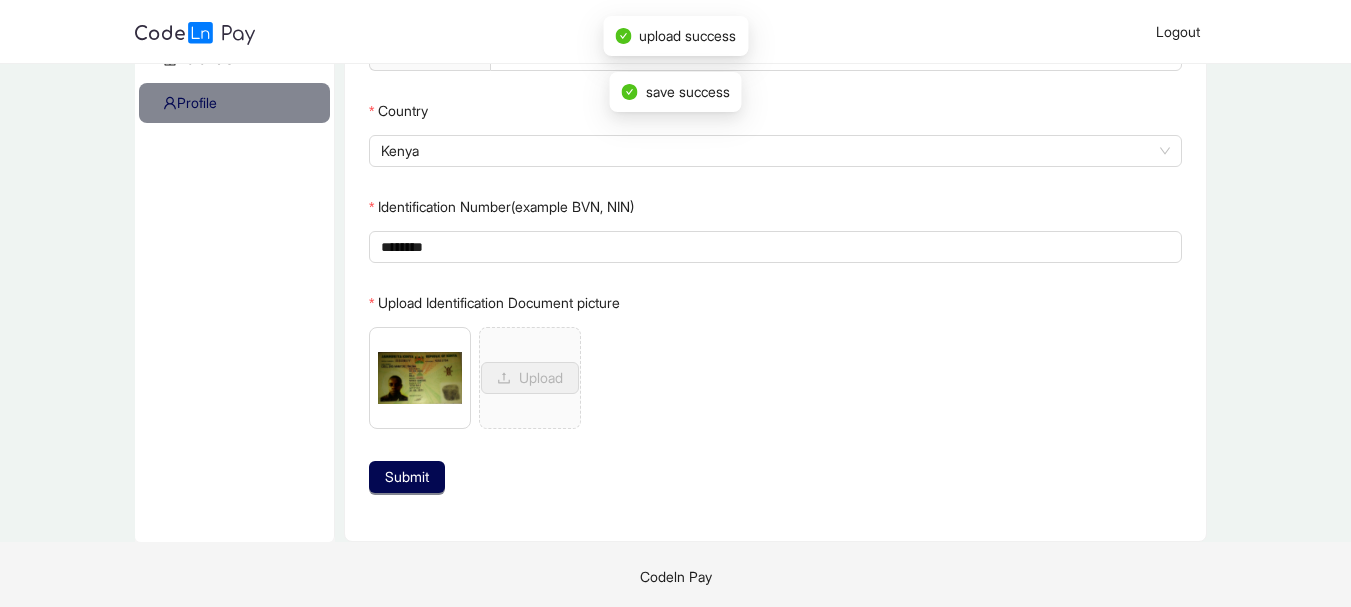 scroll, scrollTop: 395, scrollLeft: 0, axis: vertical 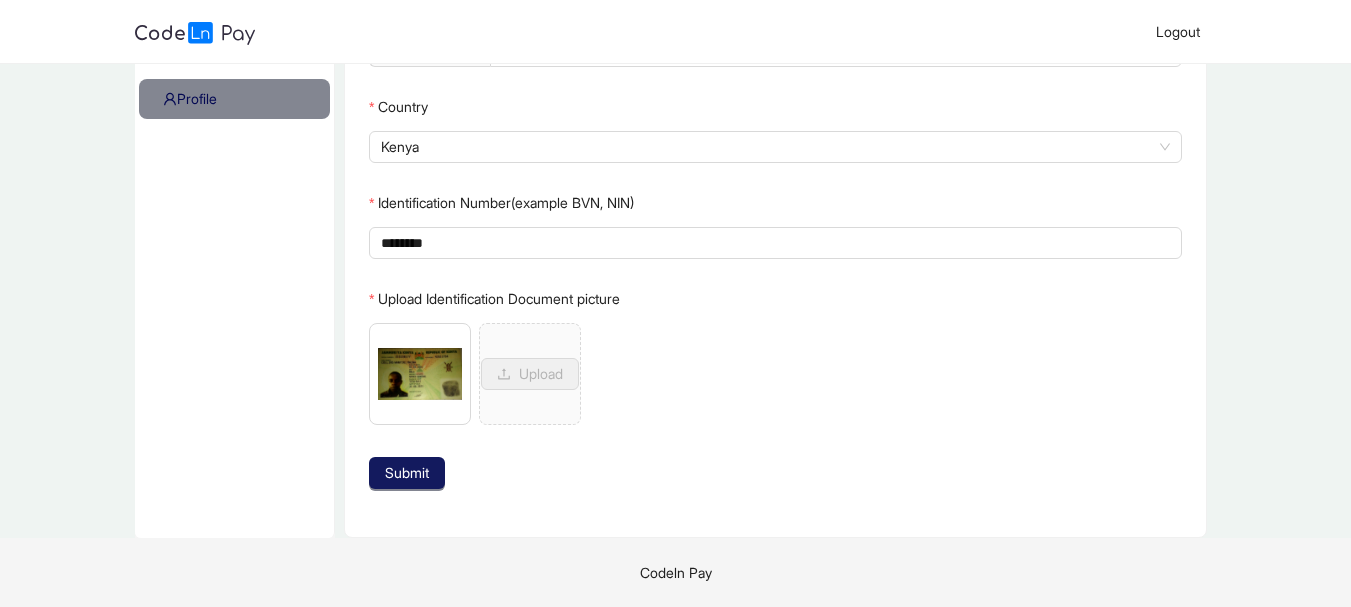 click on "Submit" 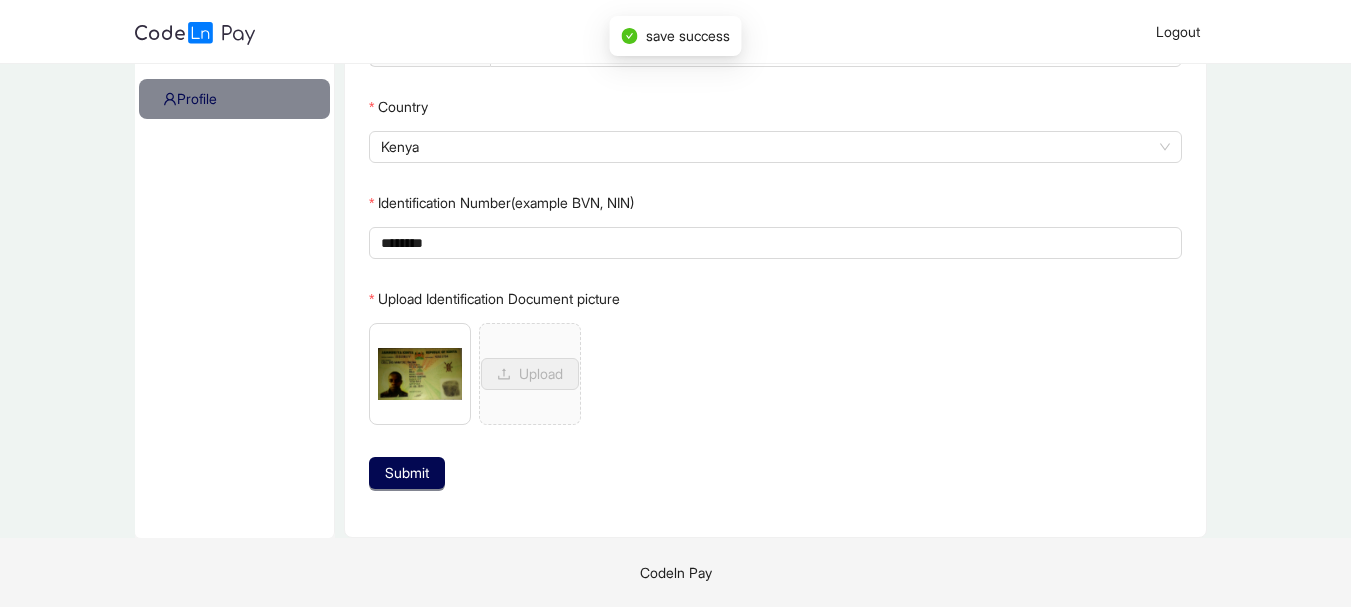 scroll, scrollTop: 0, scrollLeft: 0, axis: both 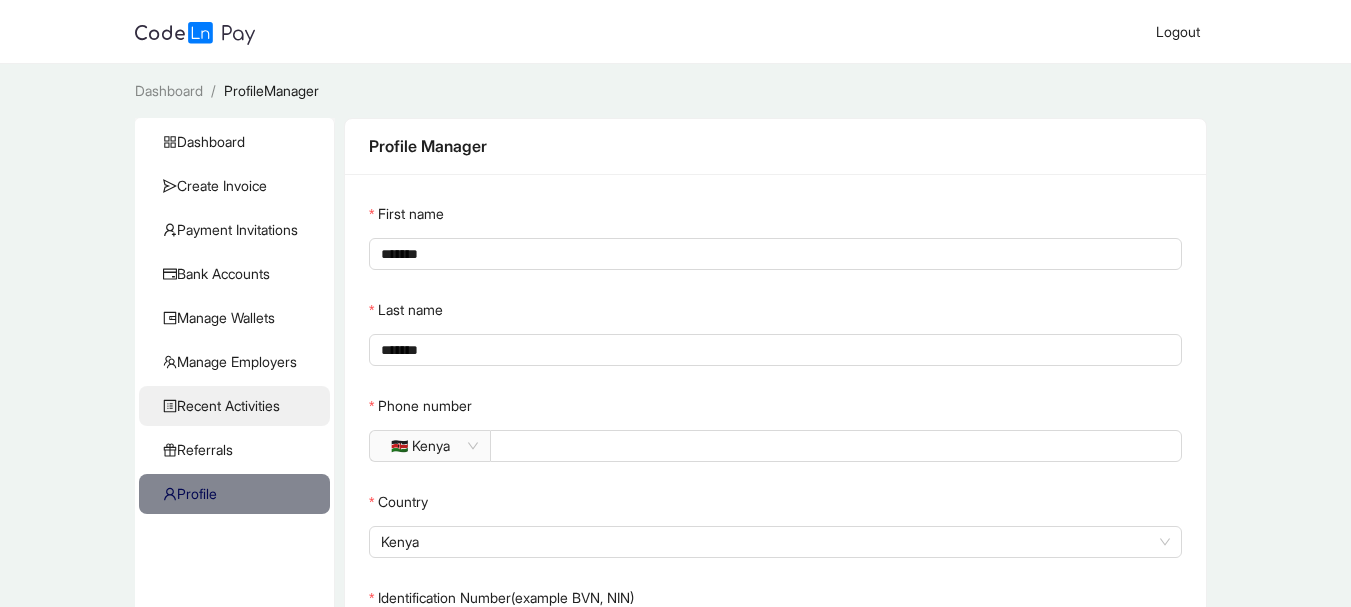 click on "Recent Activities" 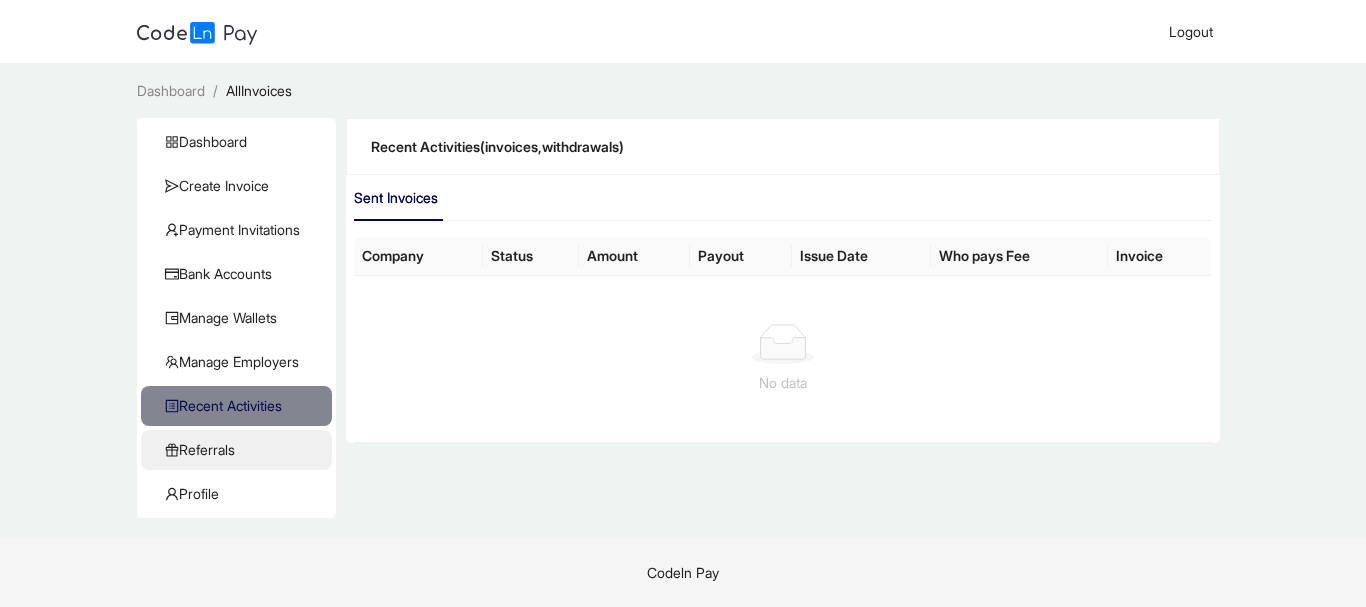 click on "Referrals" 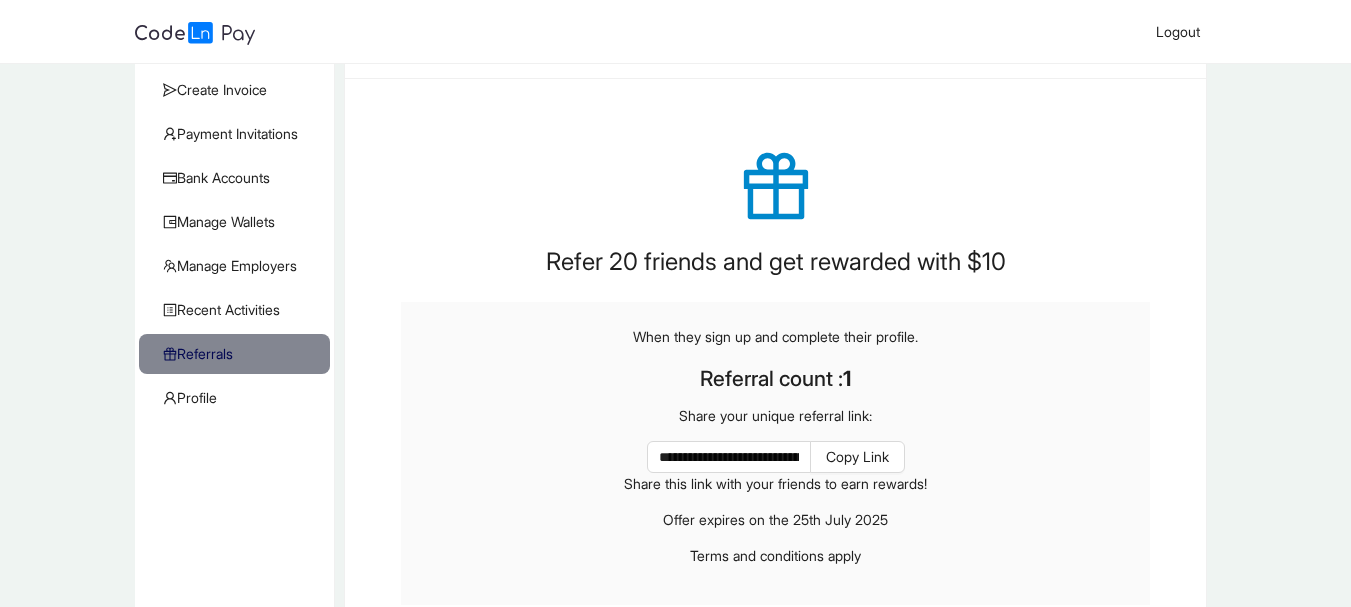 scroll, scrollTop: 98, scrollLeft: 0, axis: vertical 